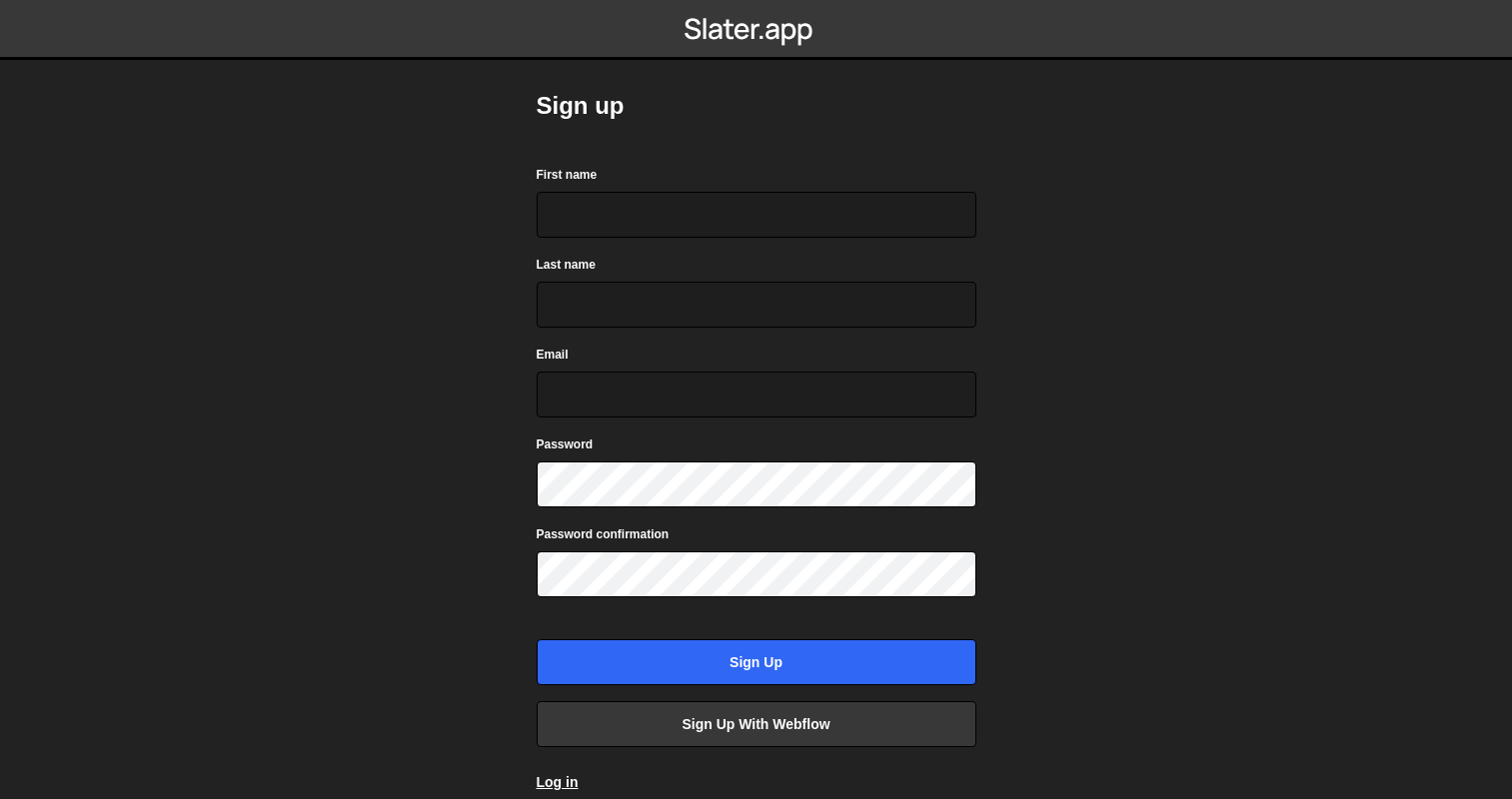 scroll, scrollTop: 0, scrollLeft: 0, axis: both 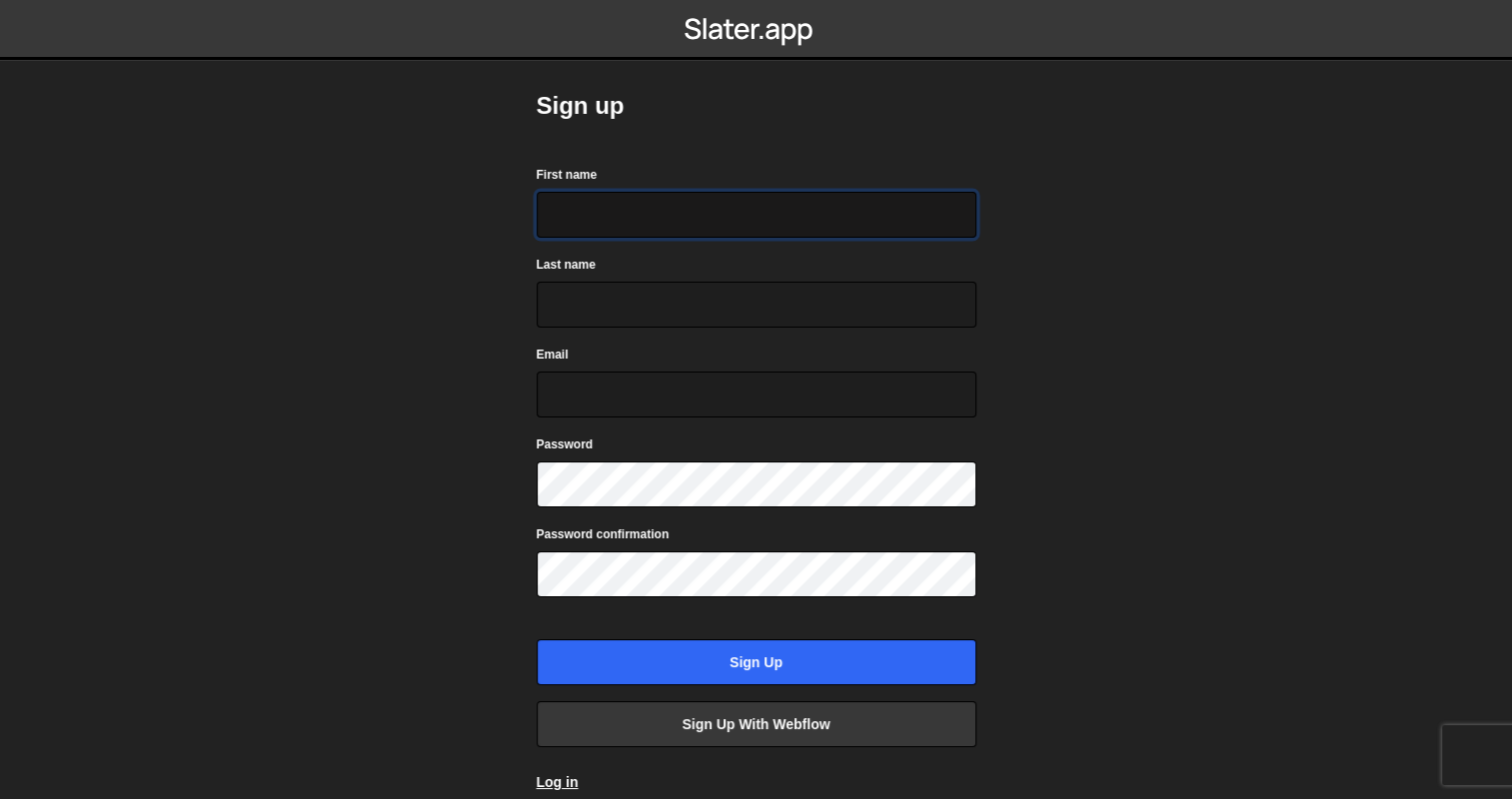 click on "First name" at bounding box center [756, 215] 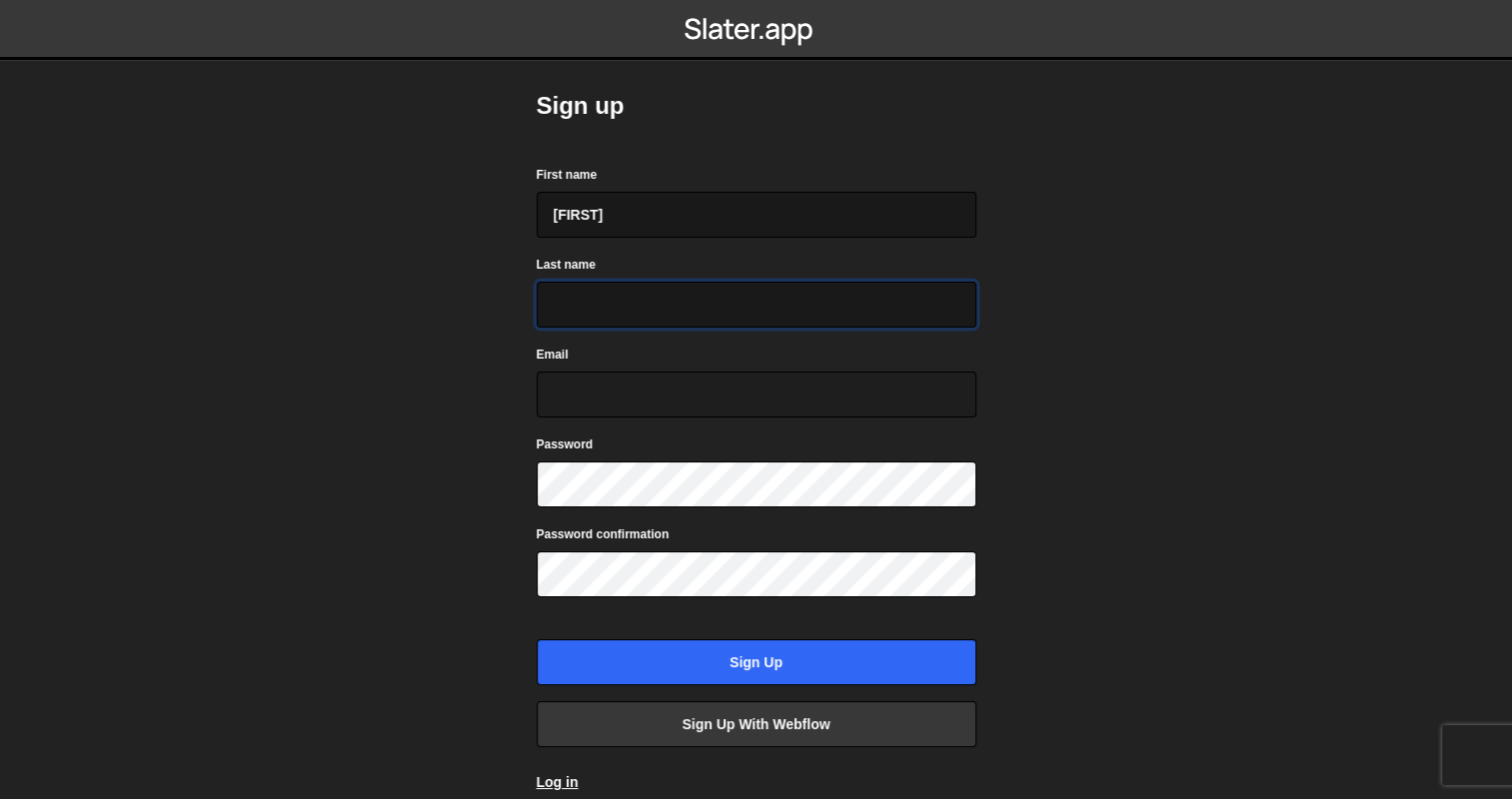 type on "Gill" 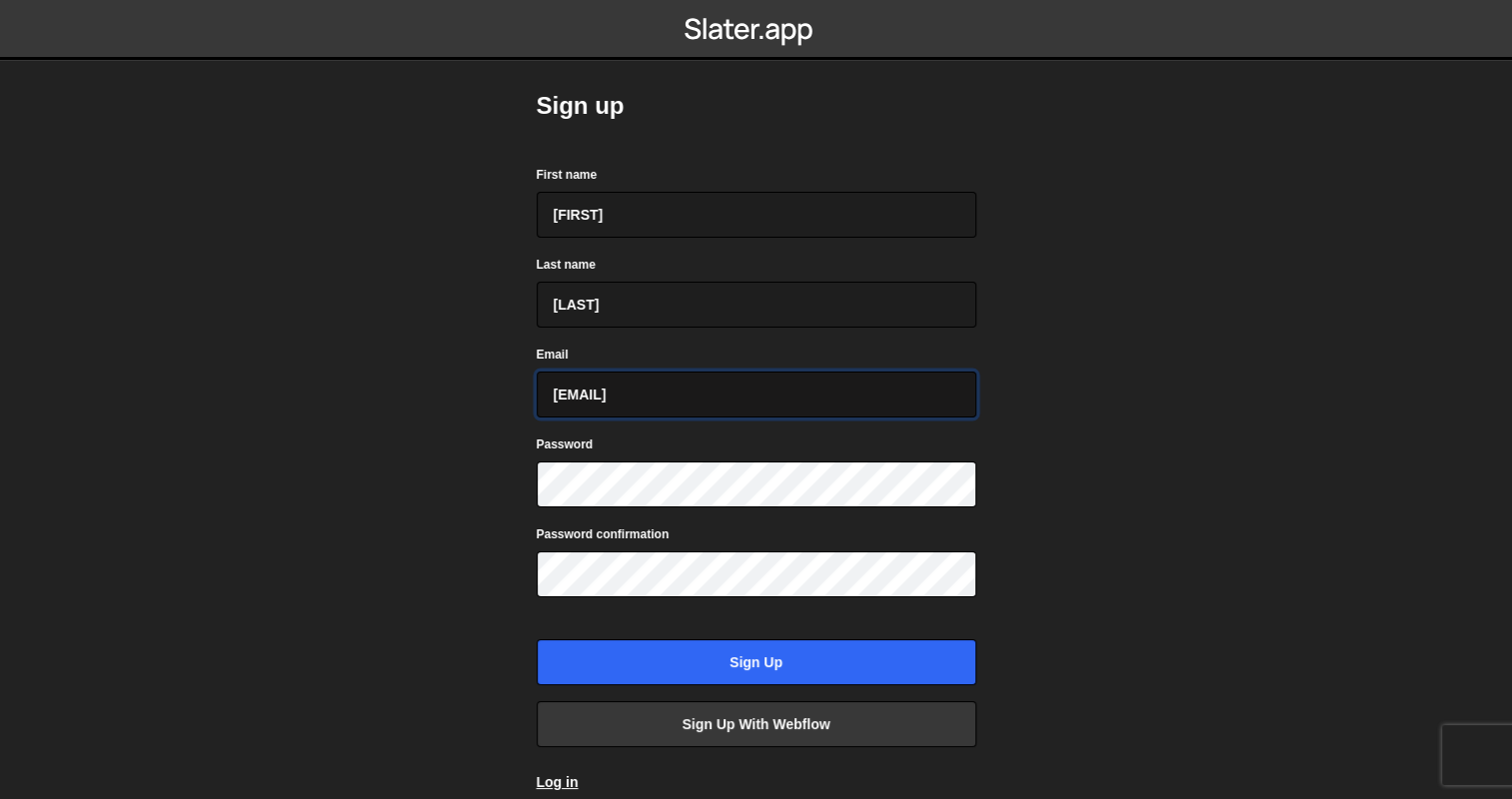 drag, startPoint x: 706, startPoint y: 401, endPoint x: 640, endPoint y: 401, distance: 66 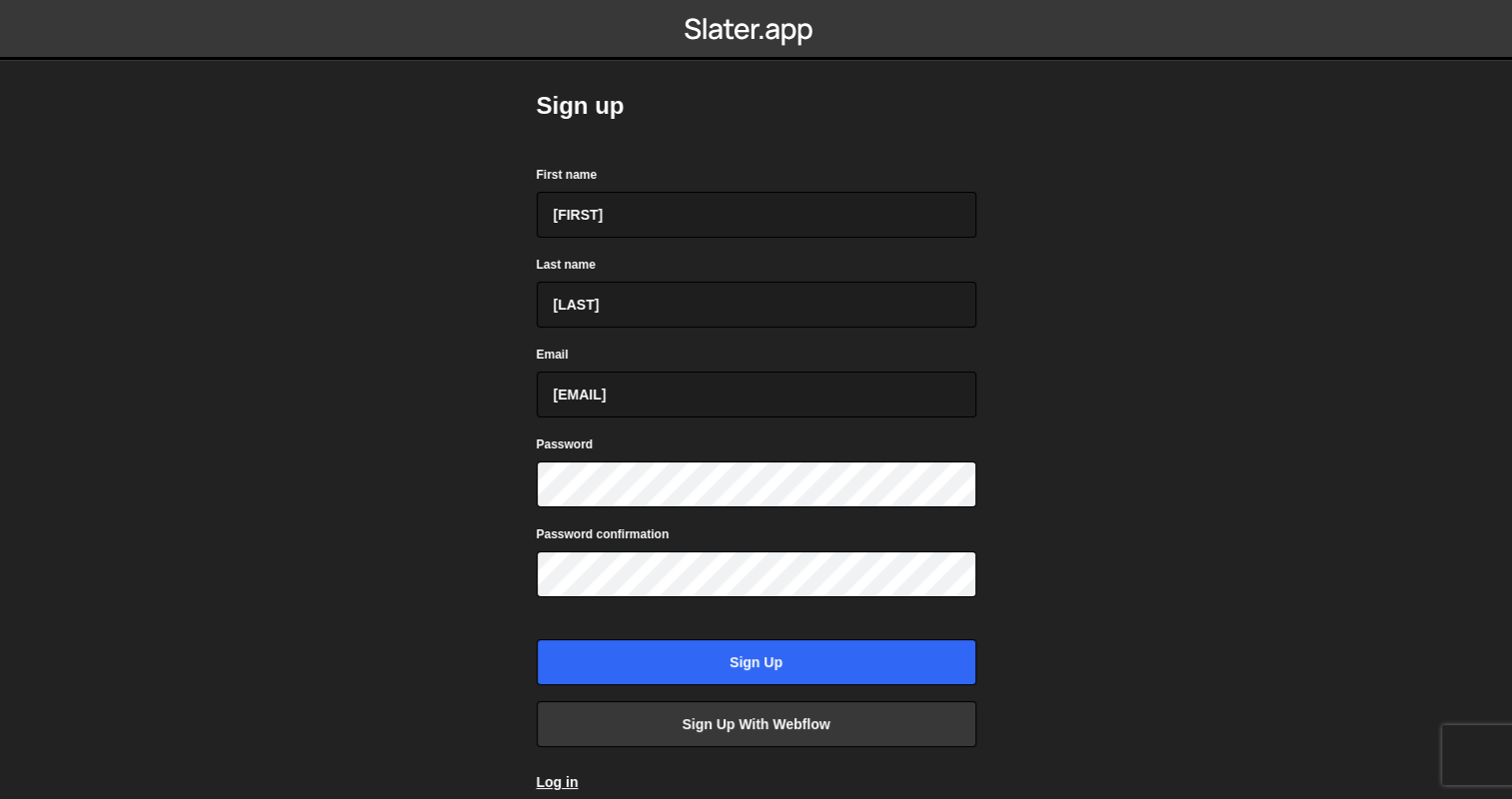 click on "Sign up
First name
Pamela
Last name
Gill
Email
pamela.gill@opg.com
Password
Password confirmation
Sign up
Sign up with Webflow
Log in" at bounding box center (756, 400) 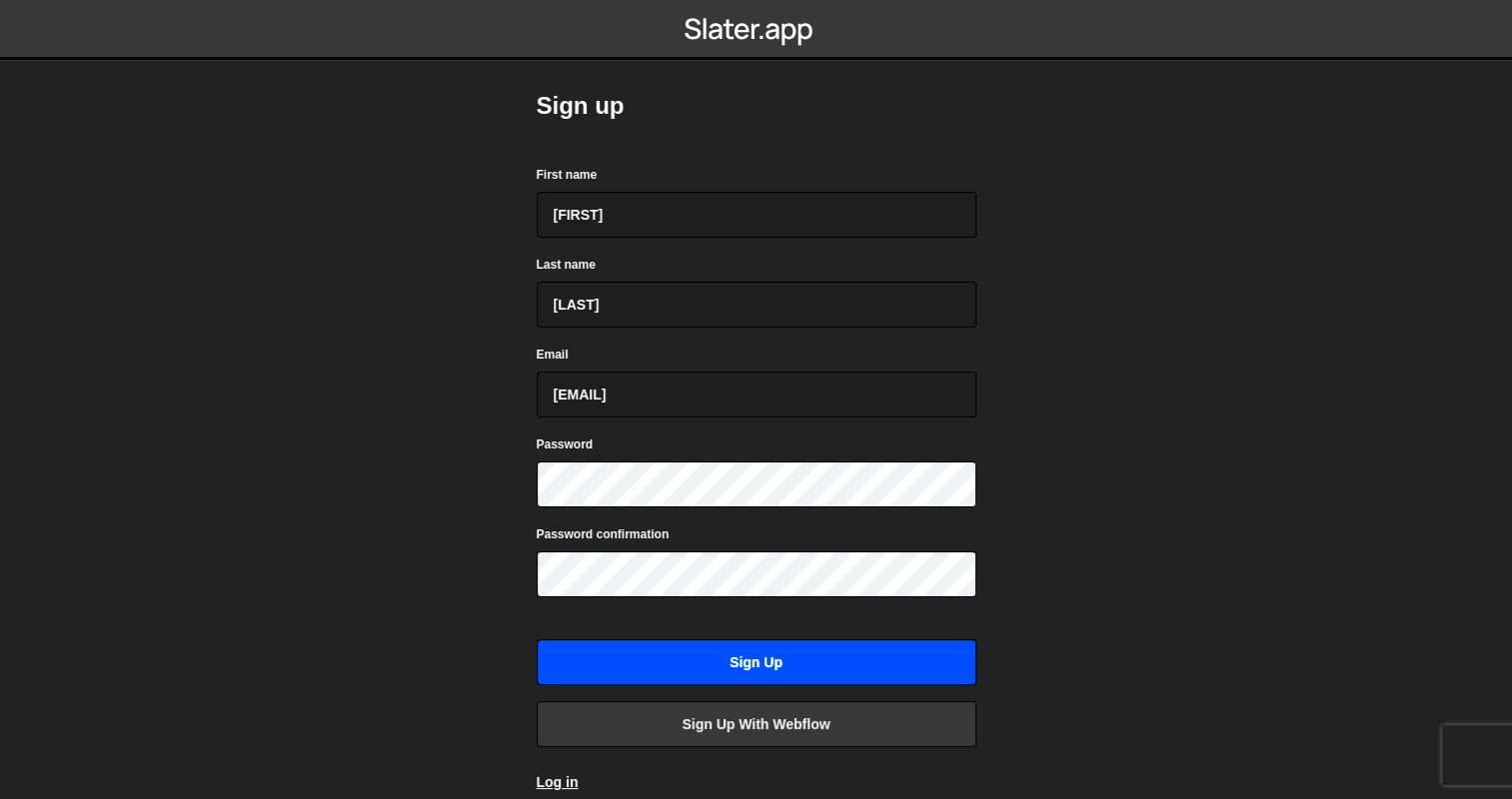 click on "Sign up" at bounding box center (756, 662) 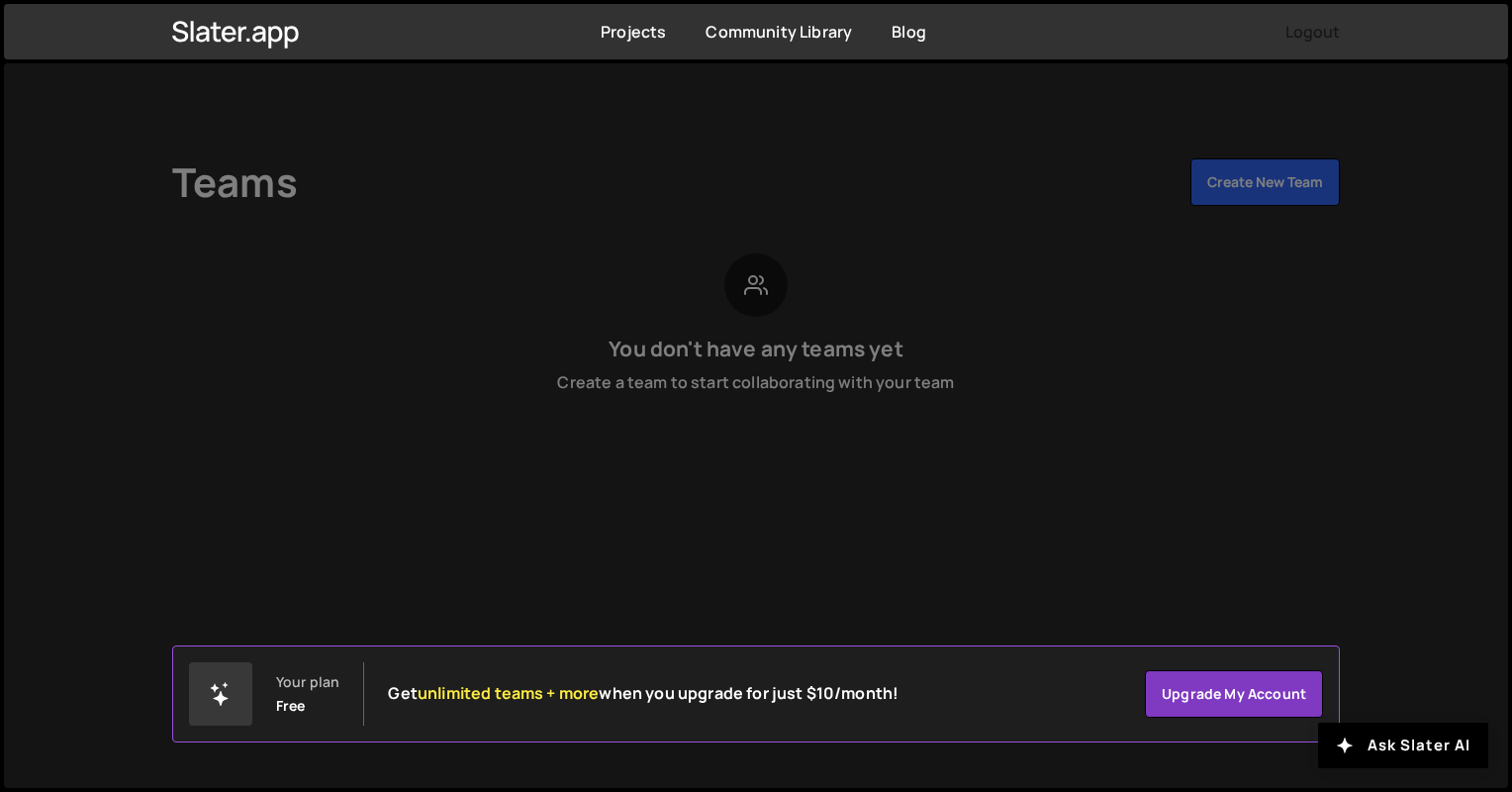 scroll, scrollTop: 0, scrollLeft: 0, axis: both 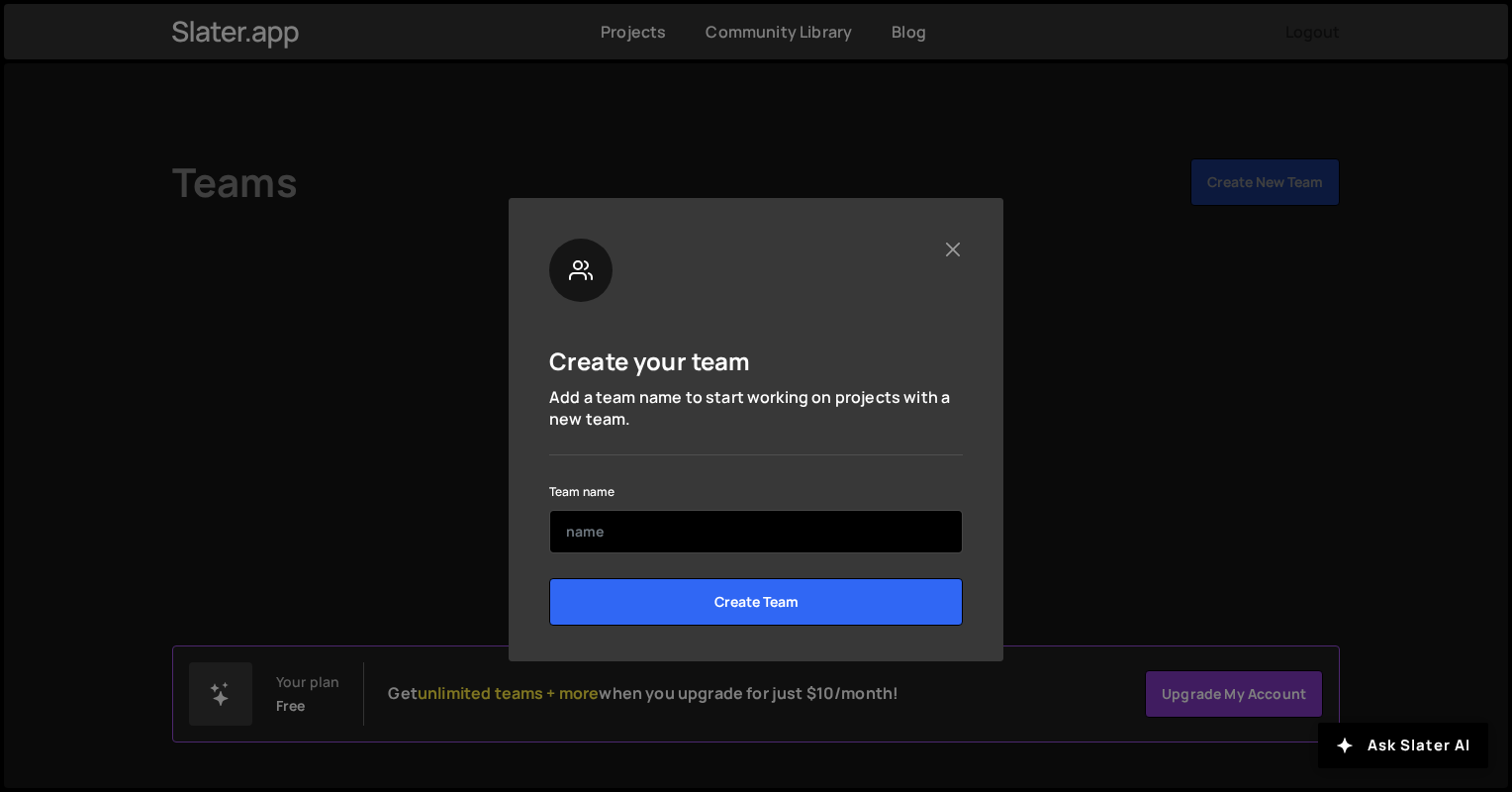 click at bounding box center (756, 532) 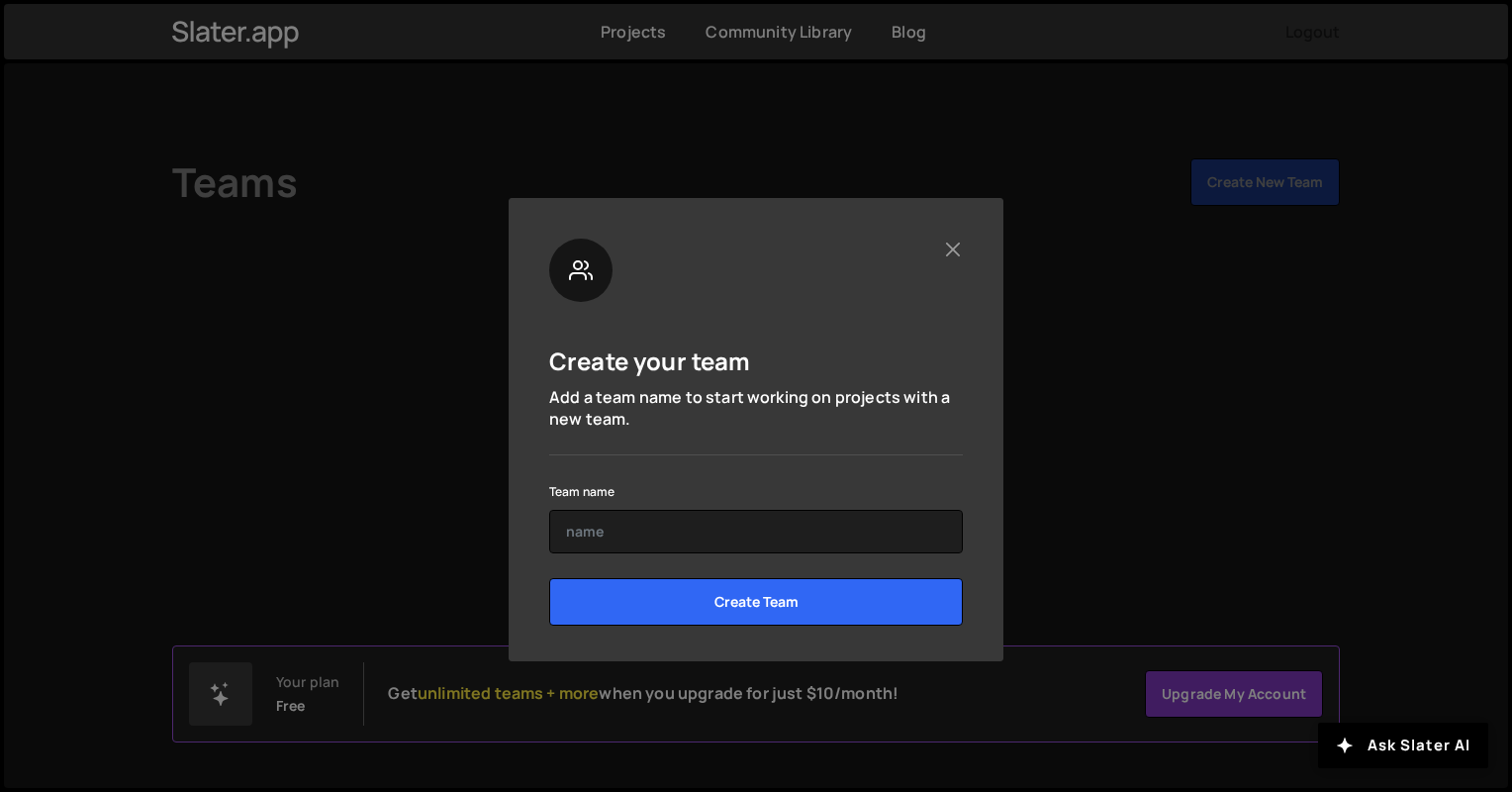 click at bounding box center (756, 270) 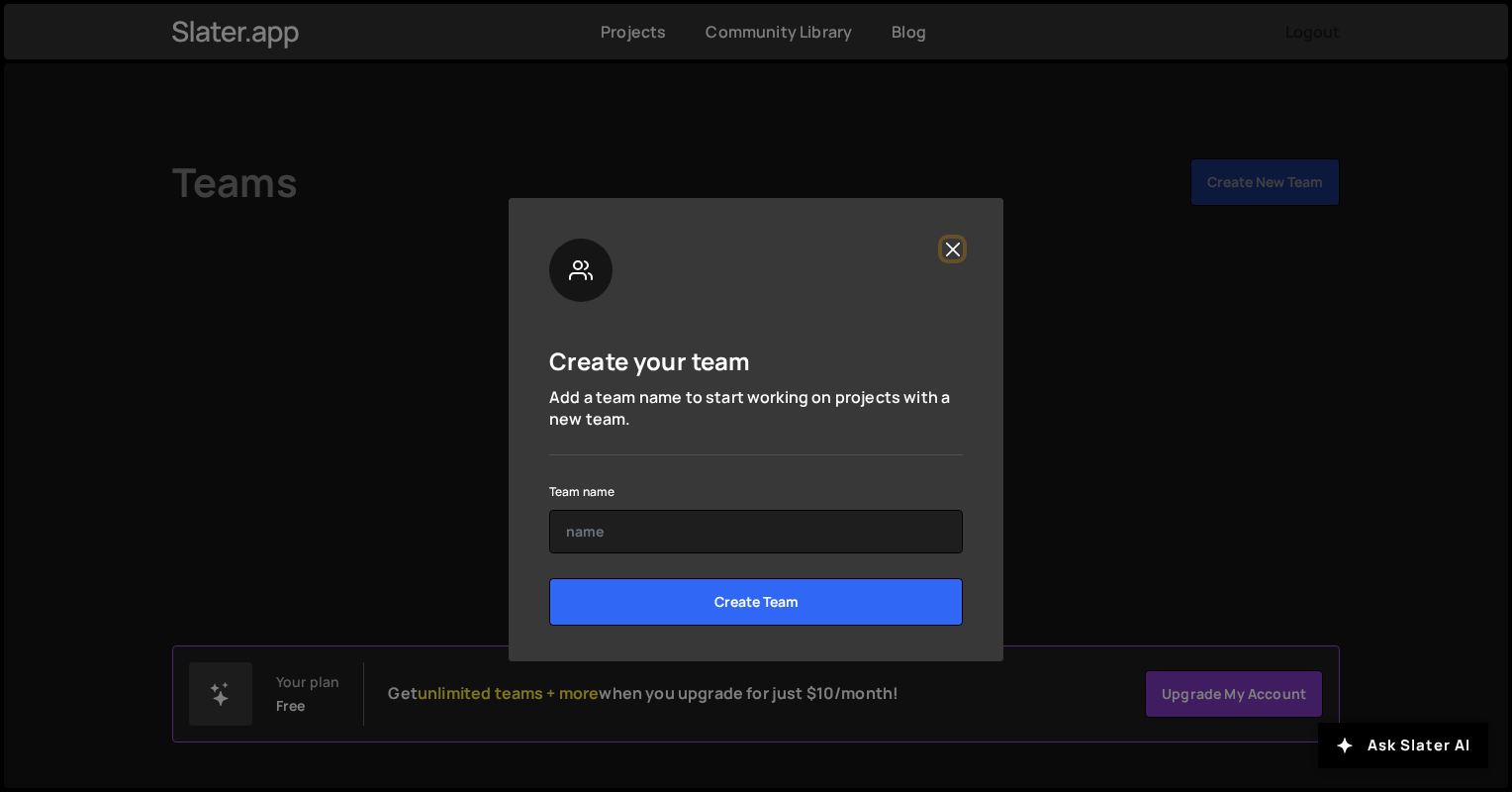 click at bounding box center [952, 248] 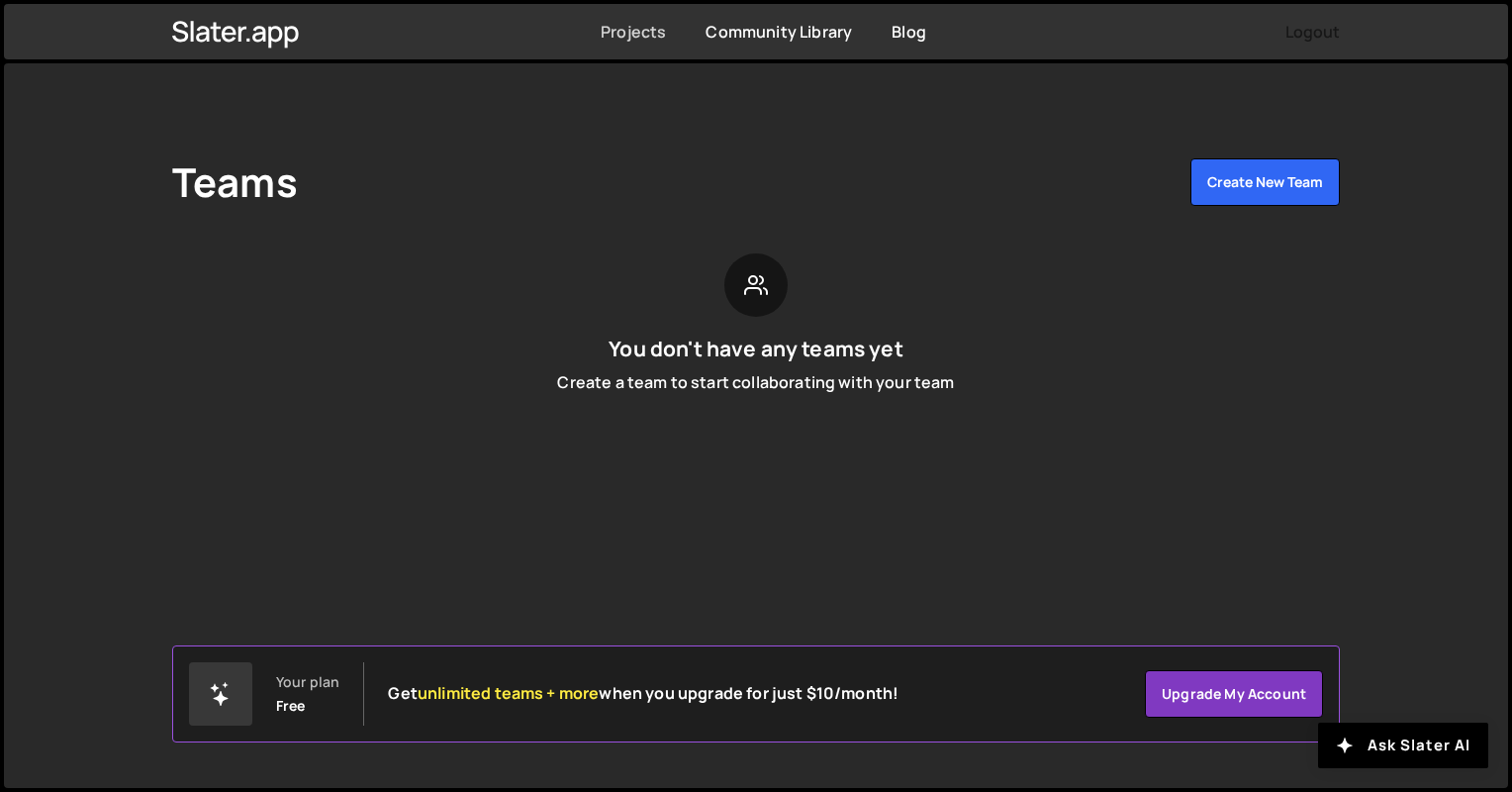 click on "Projects" at bounding box center [633, 32] 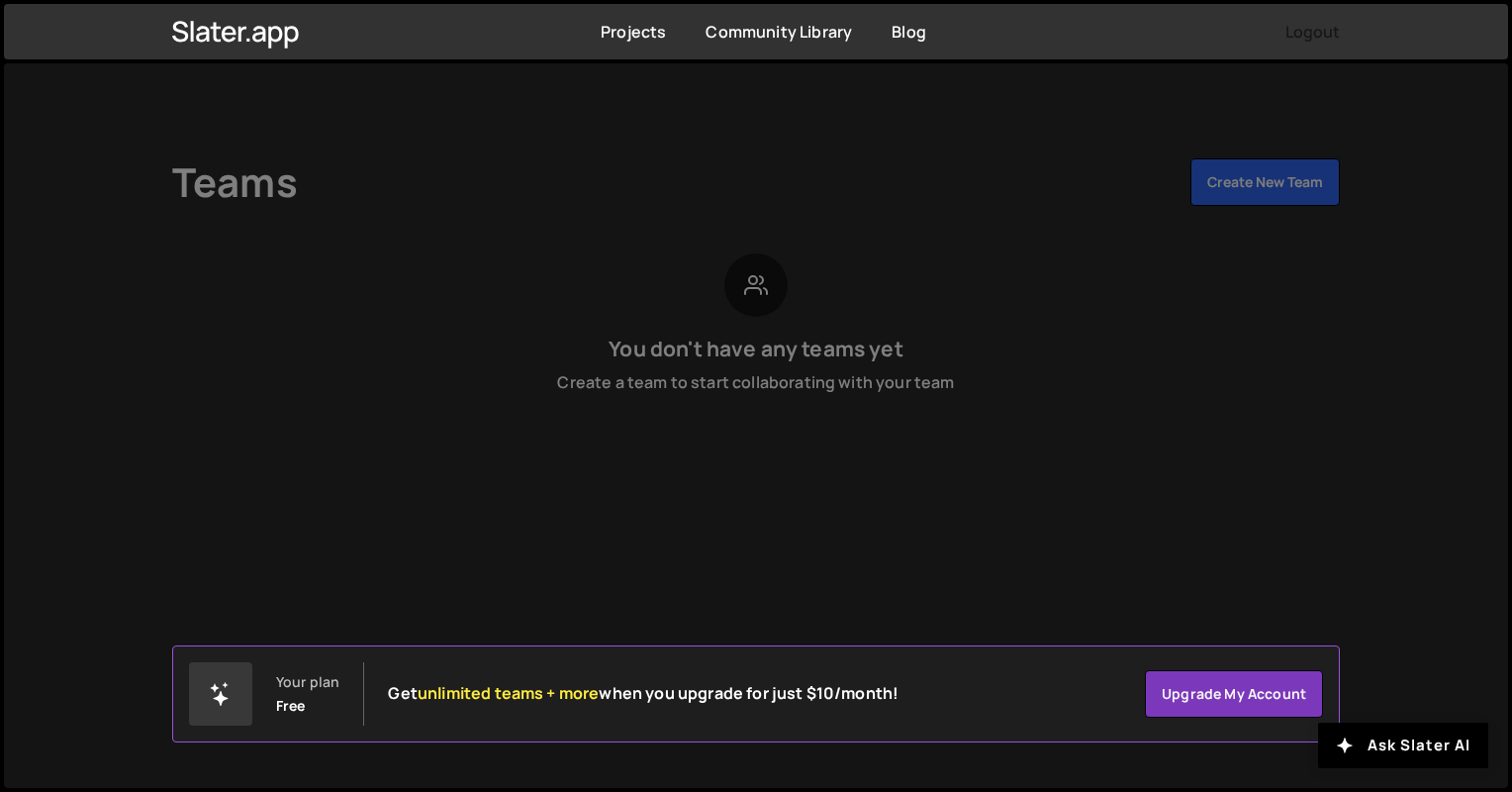 scroll, scrollTop: 0, scrollLeft: 0, axis: both 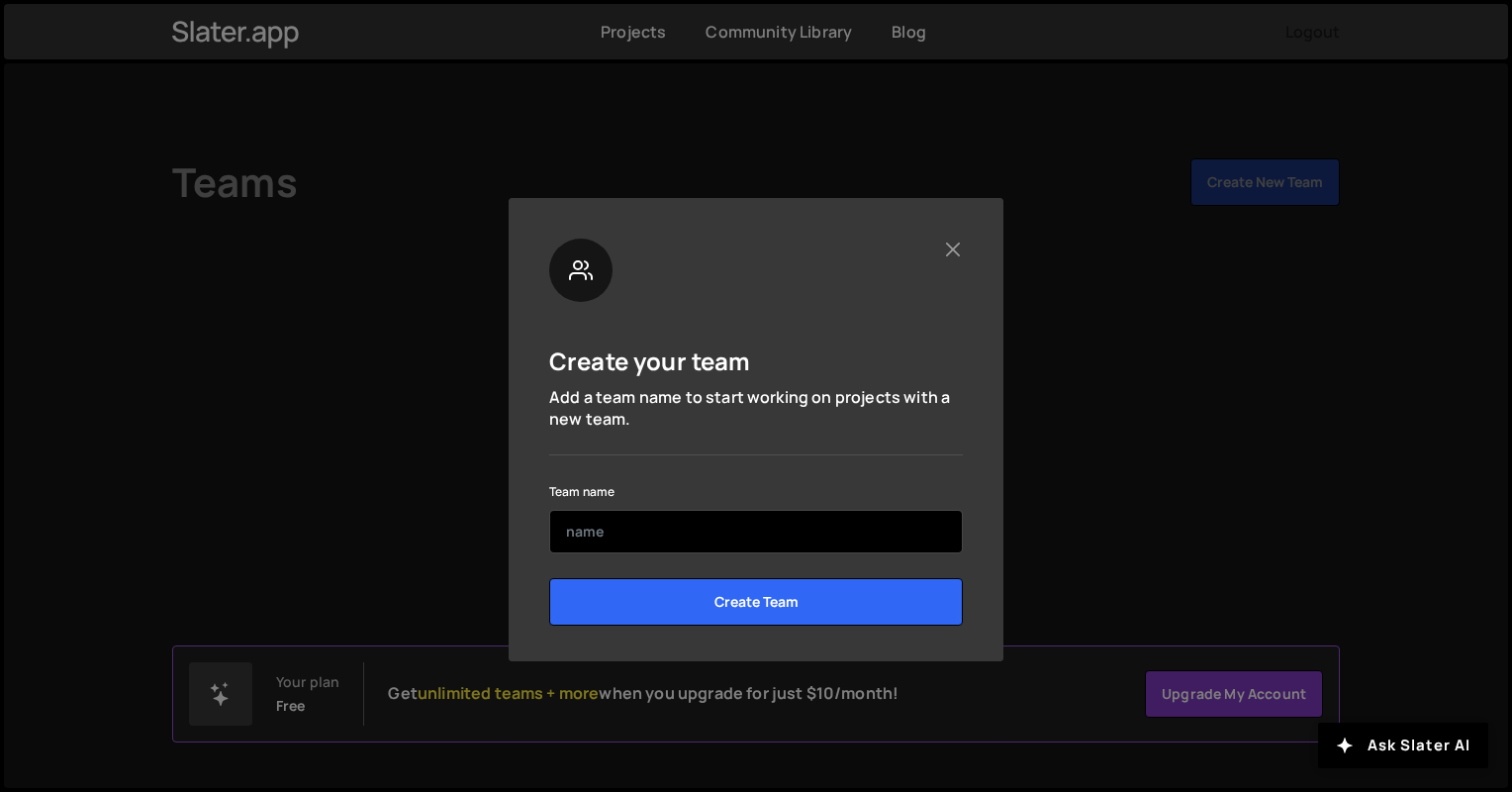 click at bounding box center (756, 532) 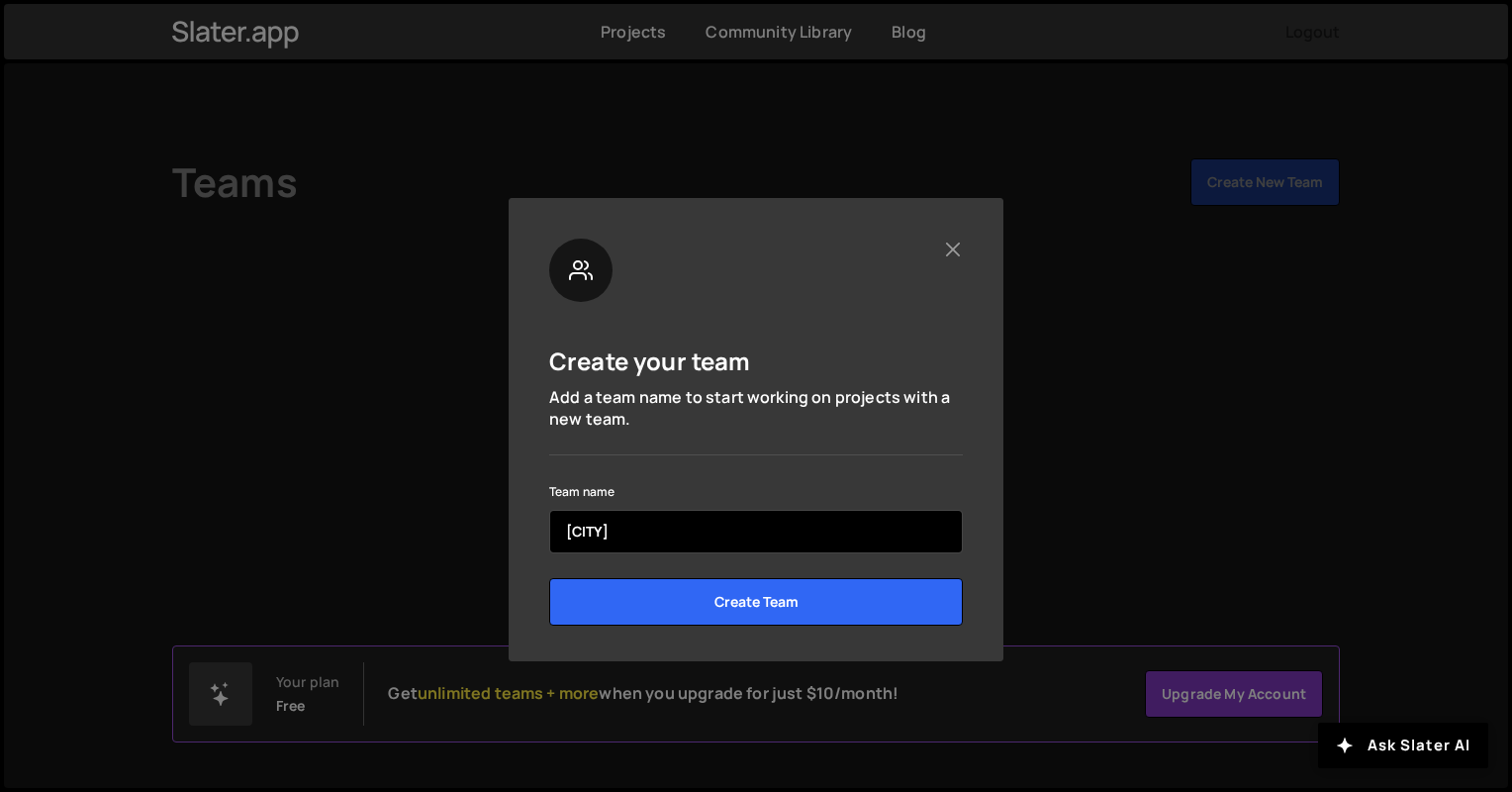 type on "Northalnd" 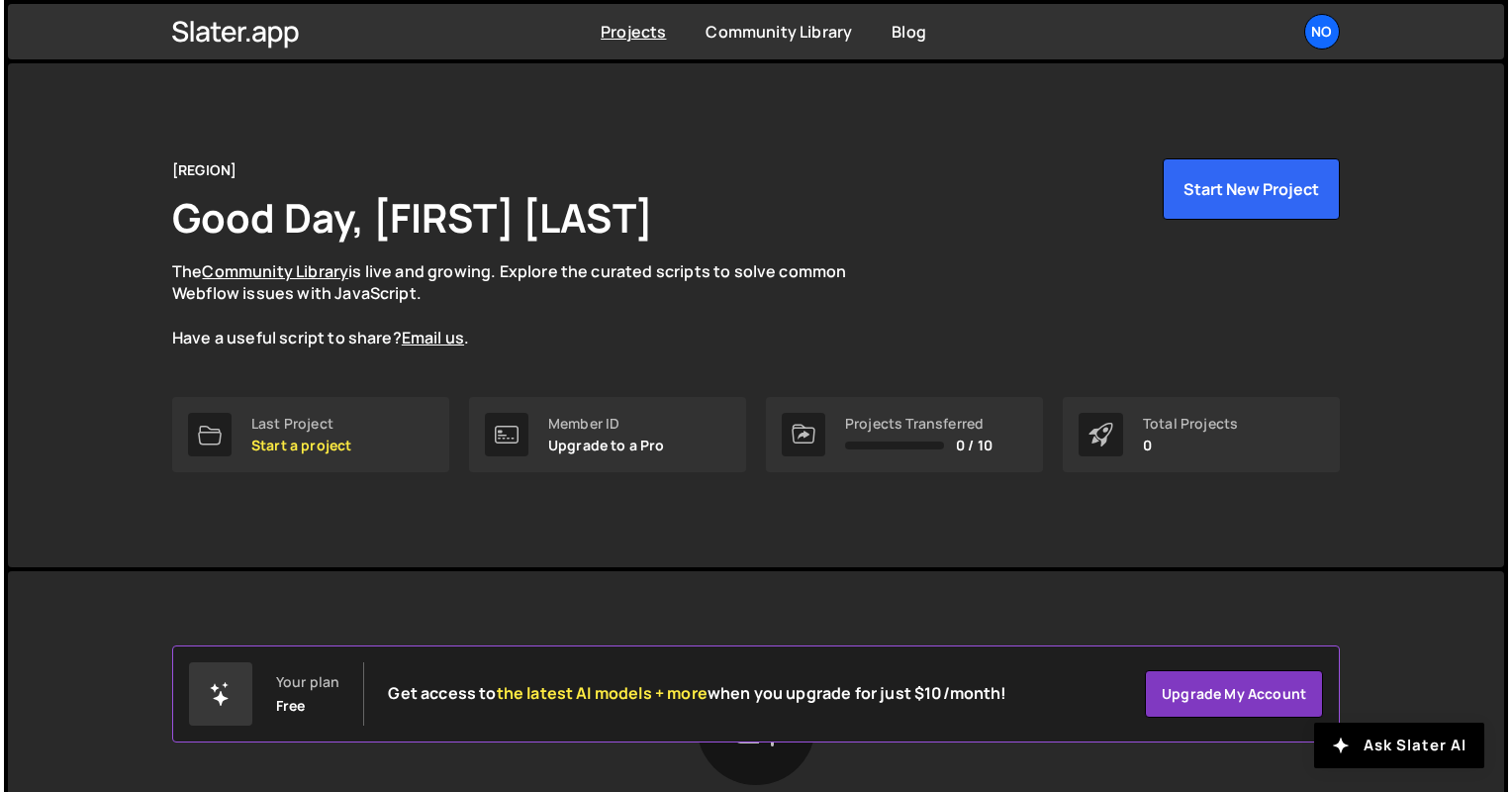 scroll, scrollTop: 0, scrollLeft: 0, axis: both 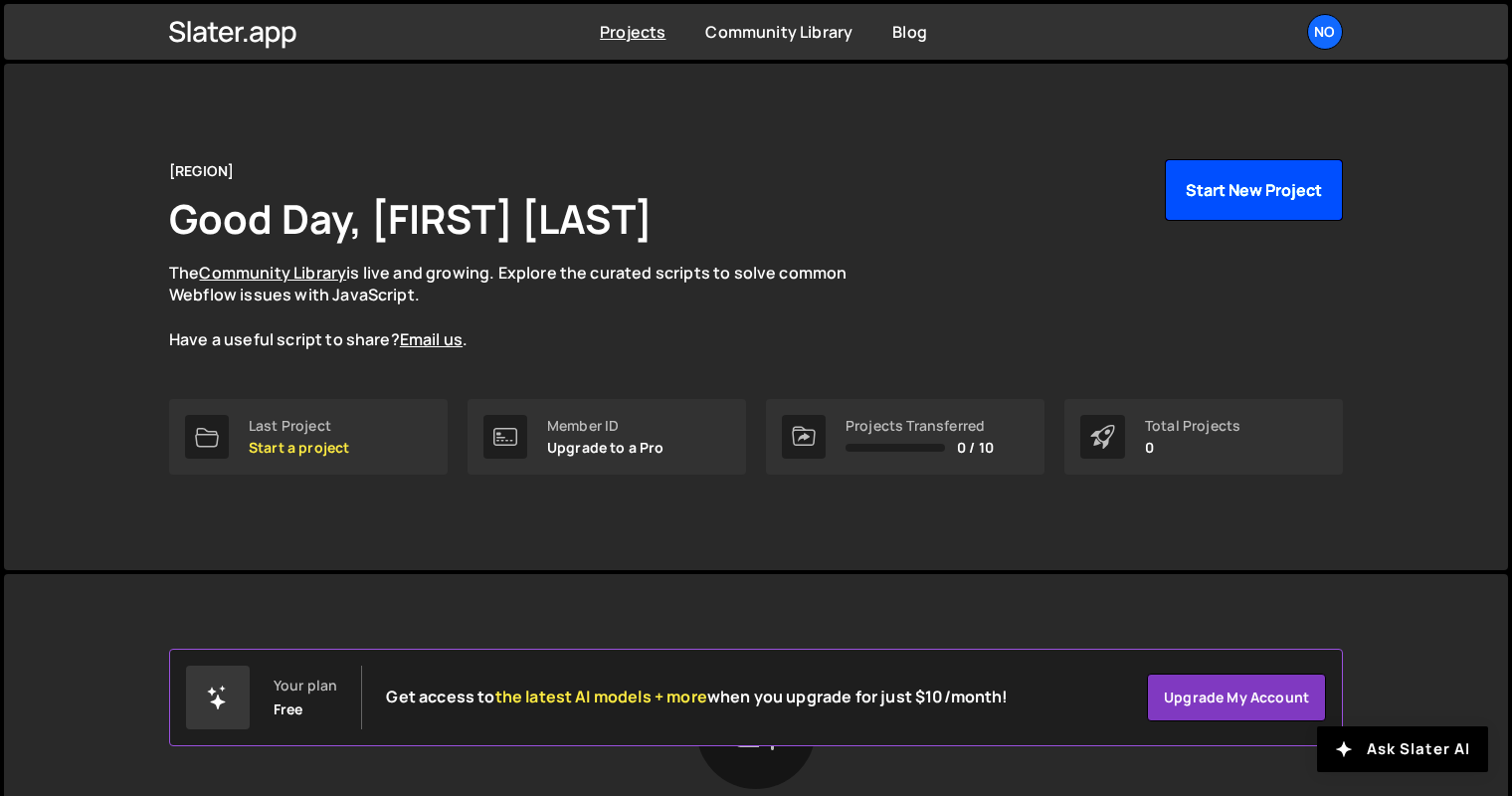 click on "Start New Project" at bounding box center [1253, 190] 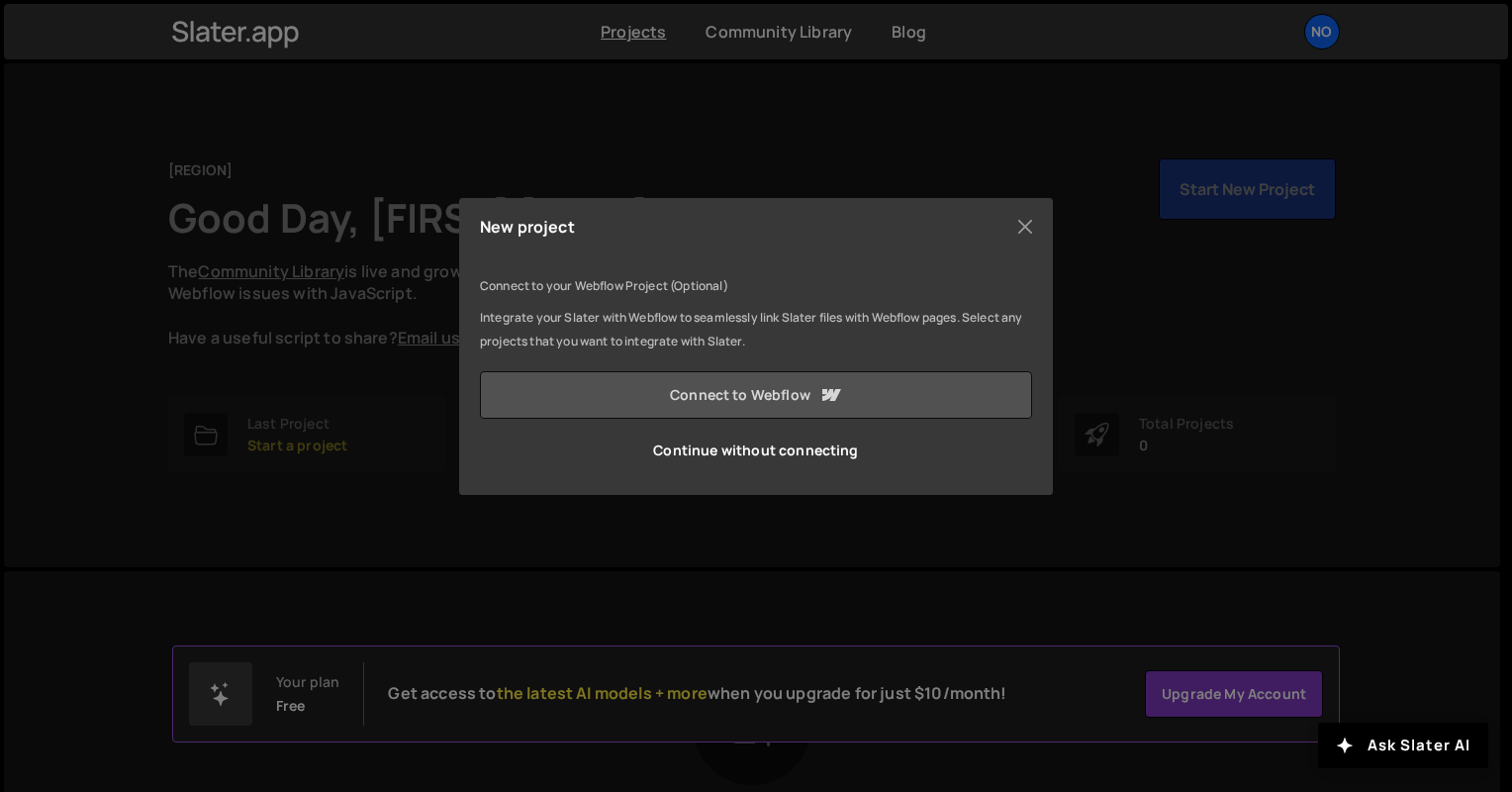 click on "Connect to Webflow" at bounding box center [756, 395] 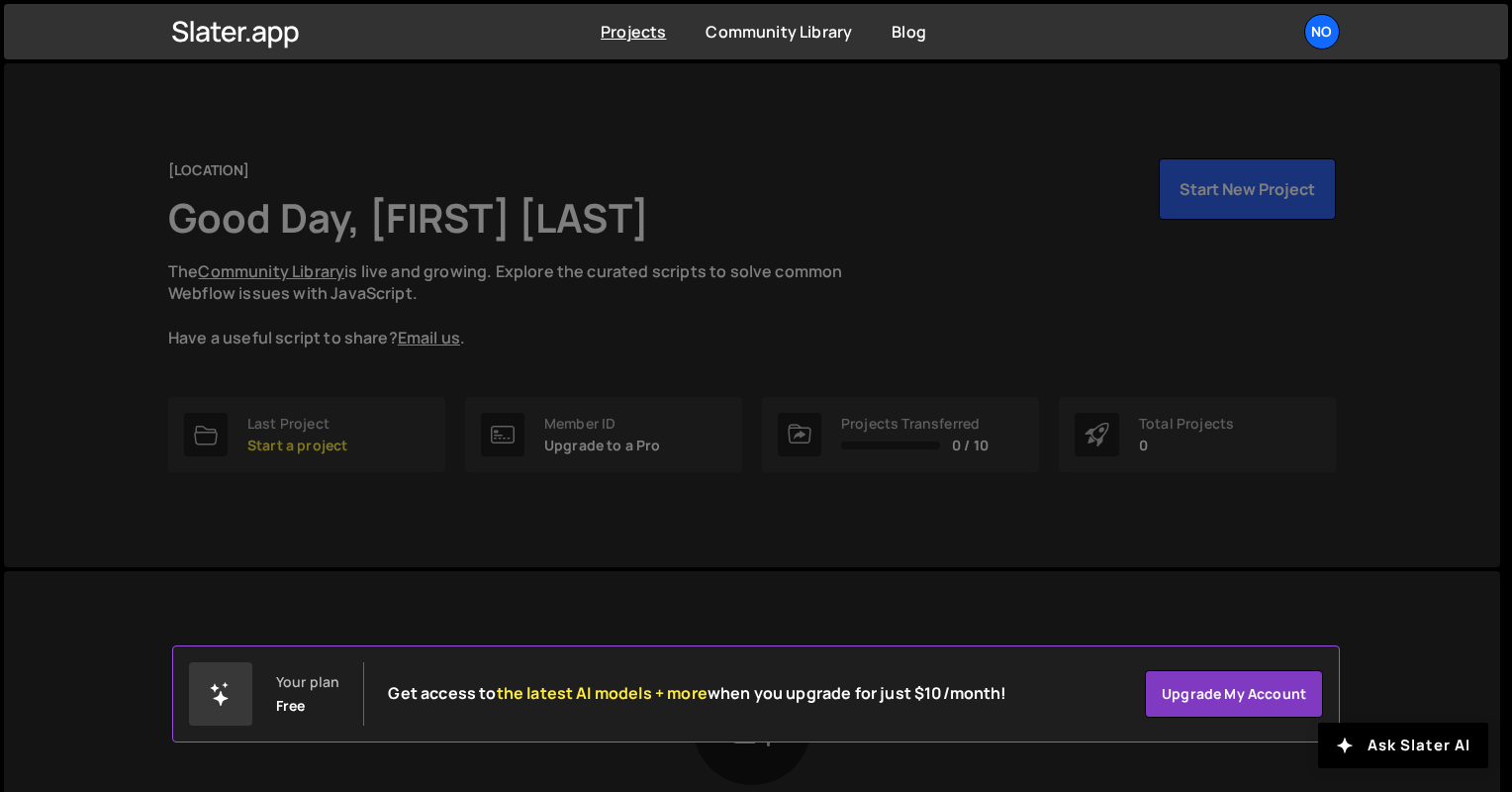scroll, scrollTop: 0, scrollLeft: 0, axis: both 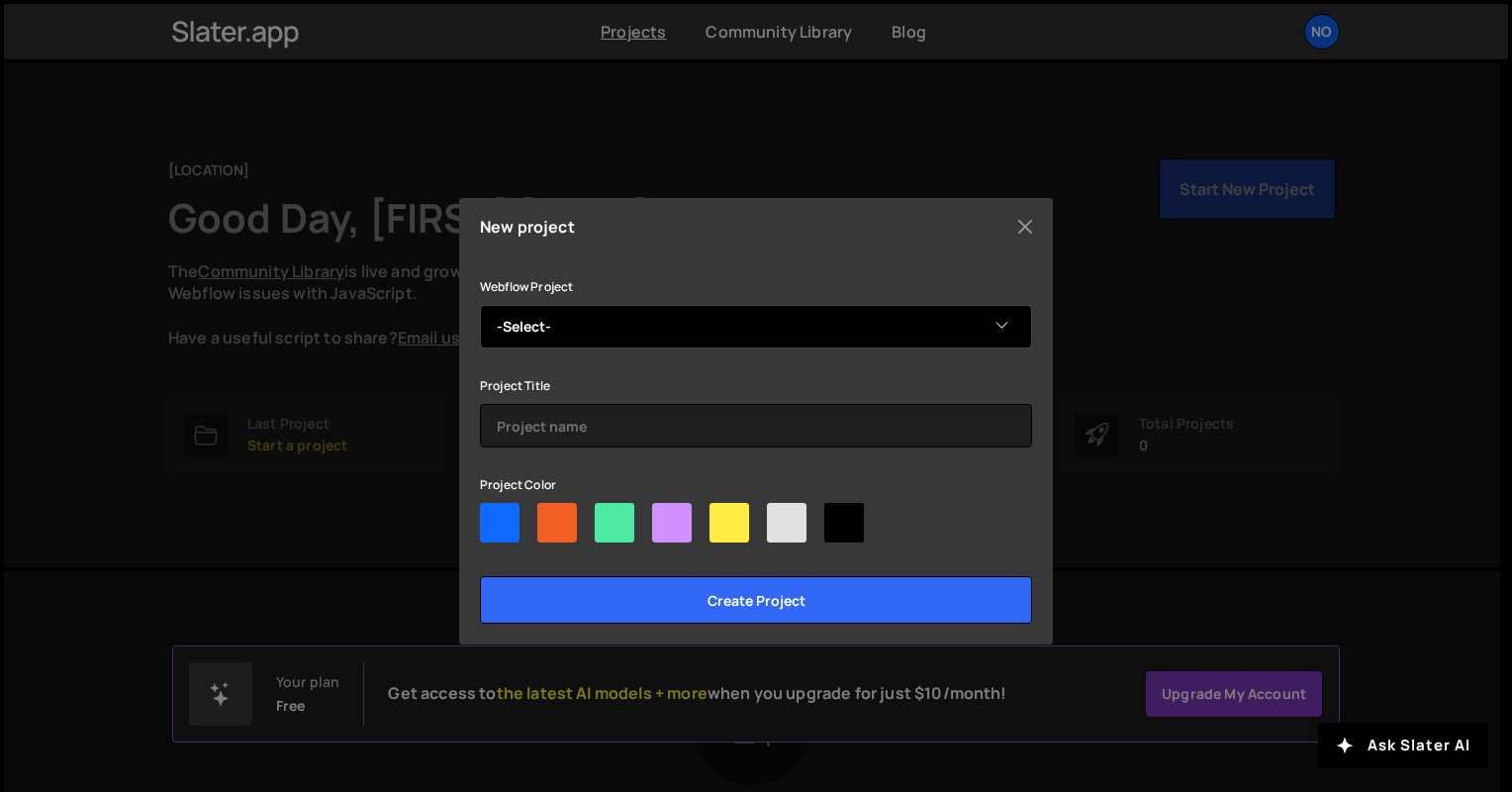 click on "-Select-
Northland Review" at bounding box center [756, 327] 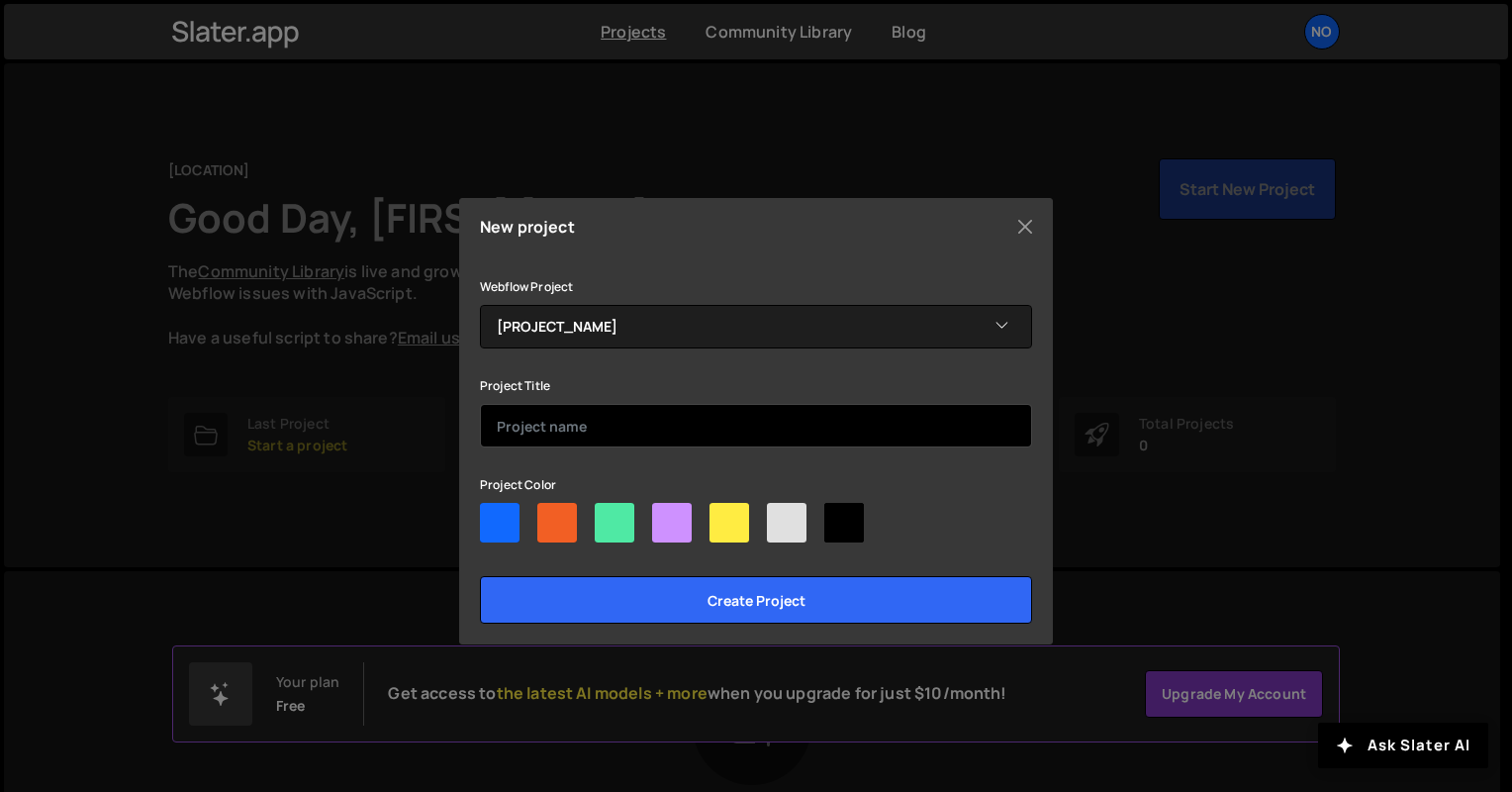 click at bounding box center (756, 426) 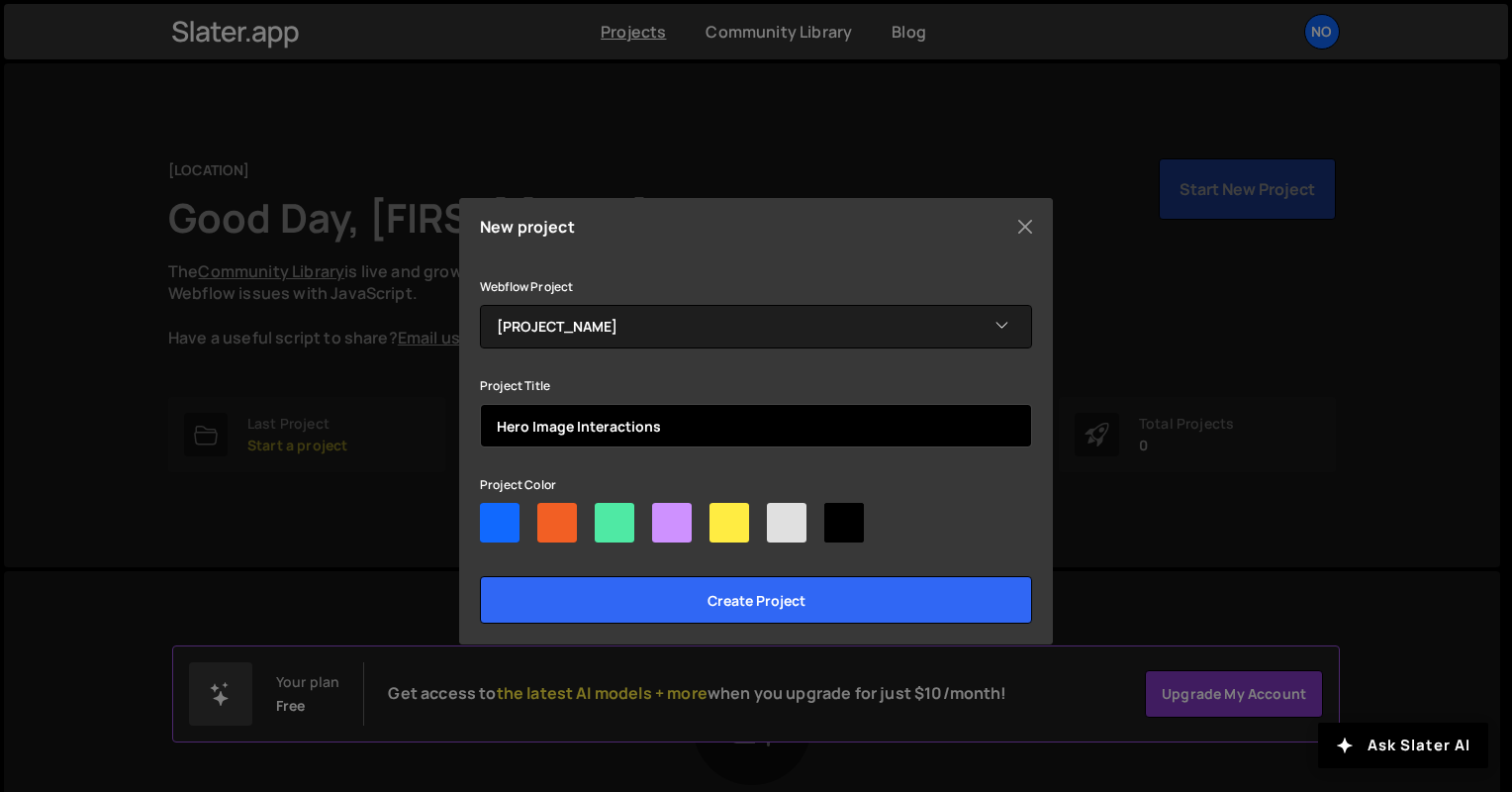 type on "Hero Image Interactions" 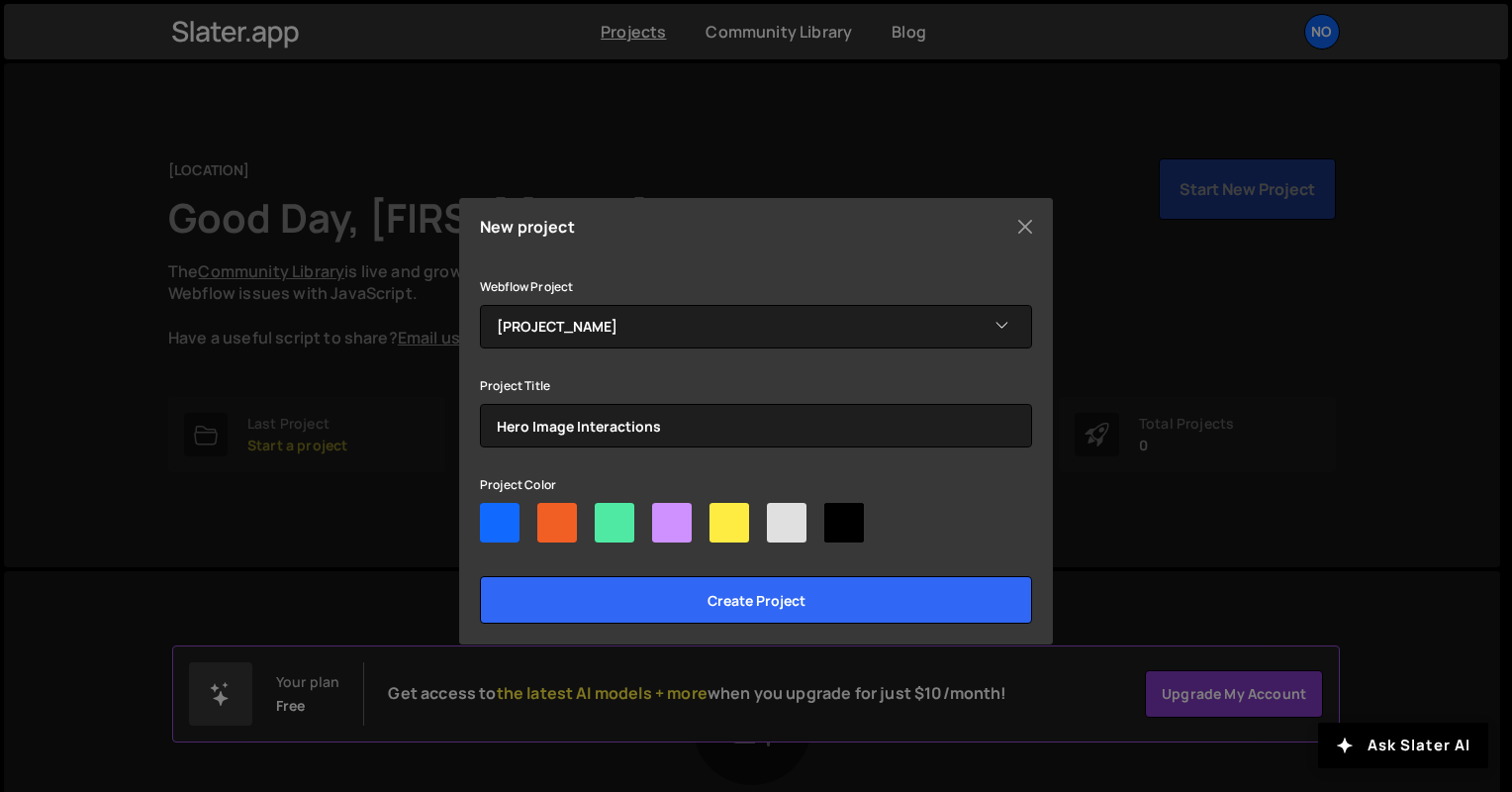 click at bounding box center (672, 523) 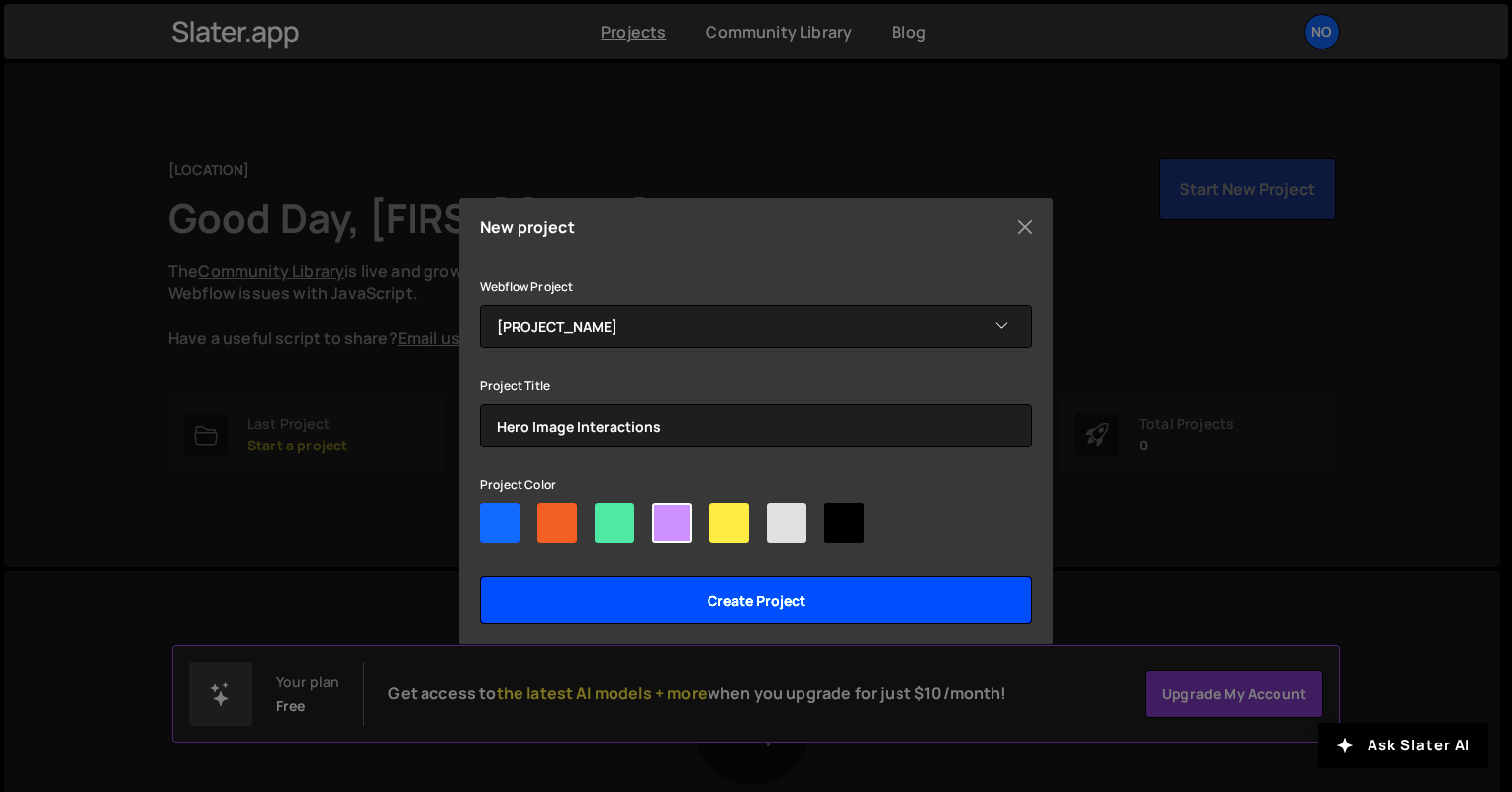 click on "Create project" at bounding box center (756, 600) 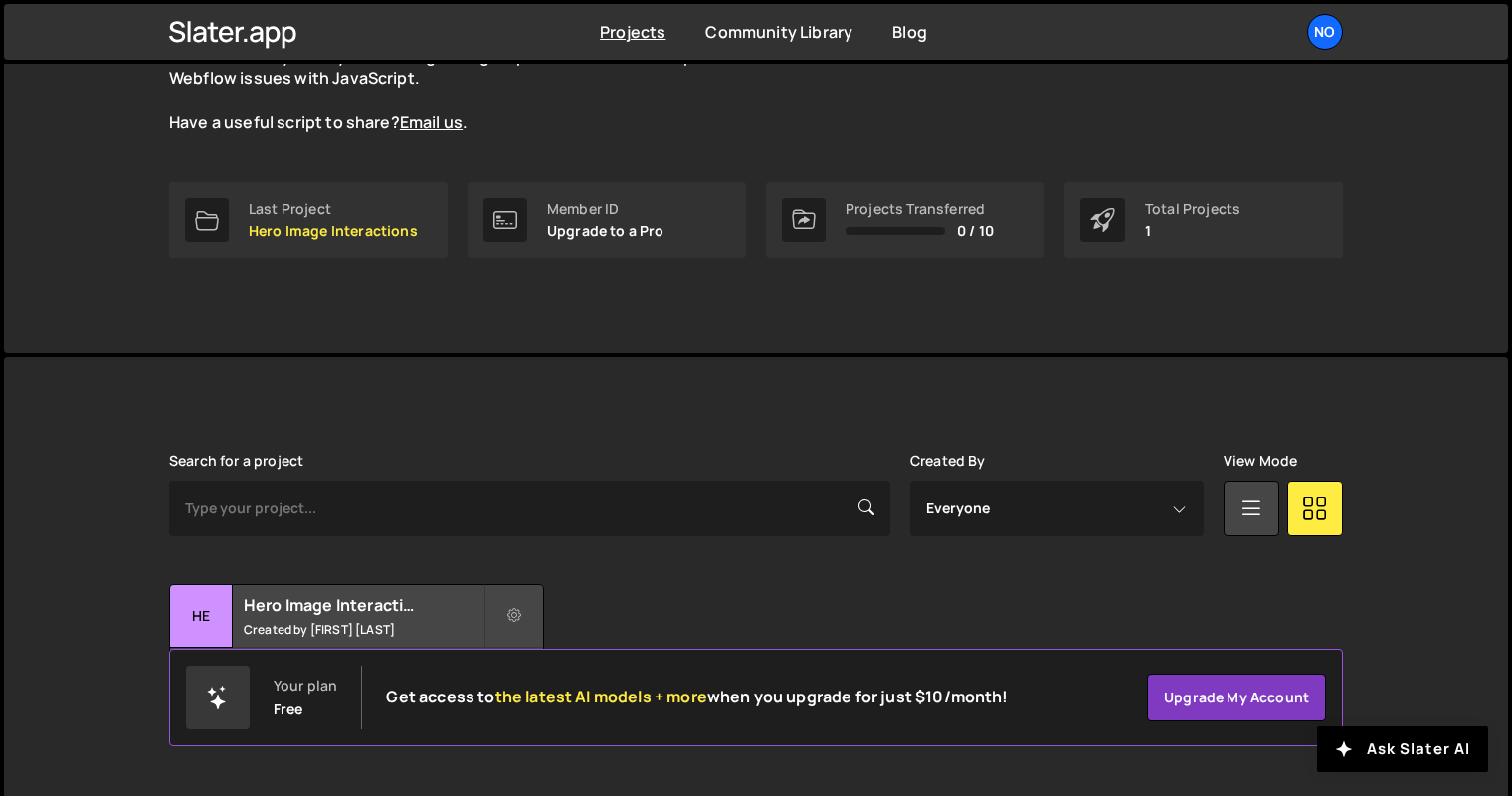 scroll, scrollTop: 227, scrollLeft: 0, axis: vertical 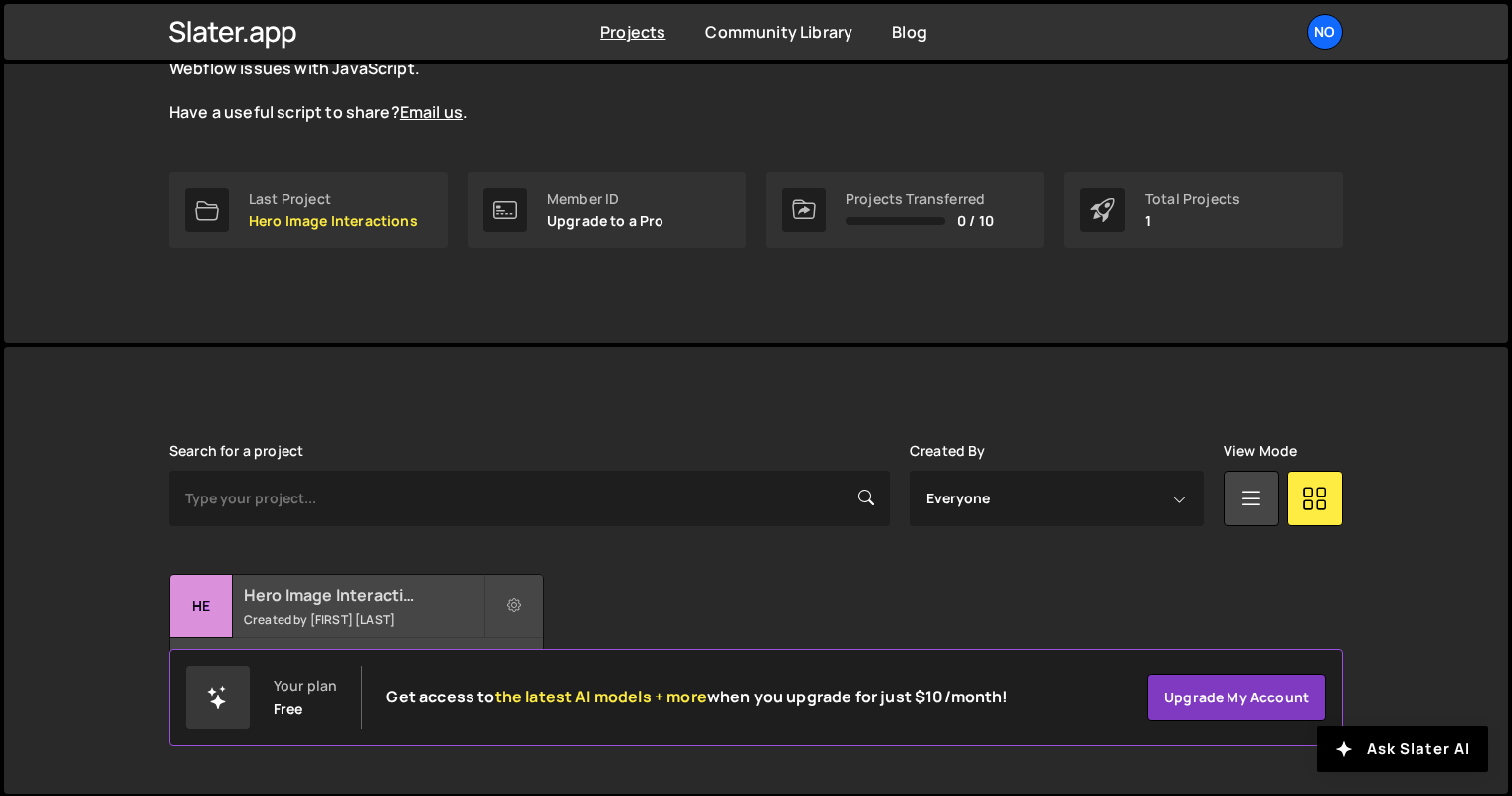 click on "Hero Image Interactions" at bounding box center [363, 595] 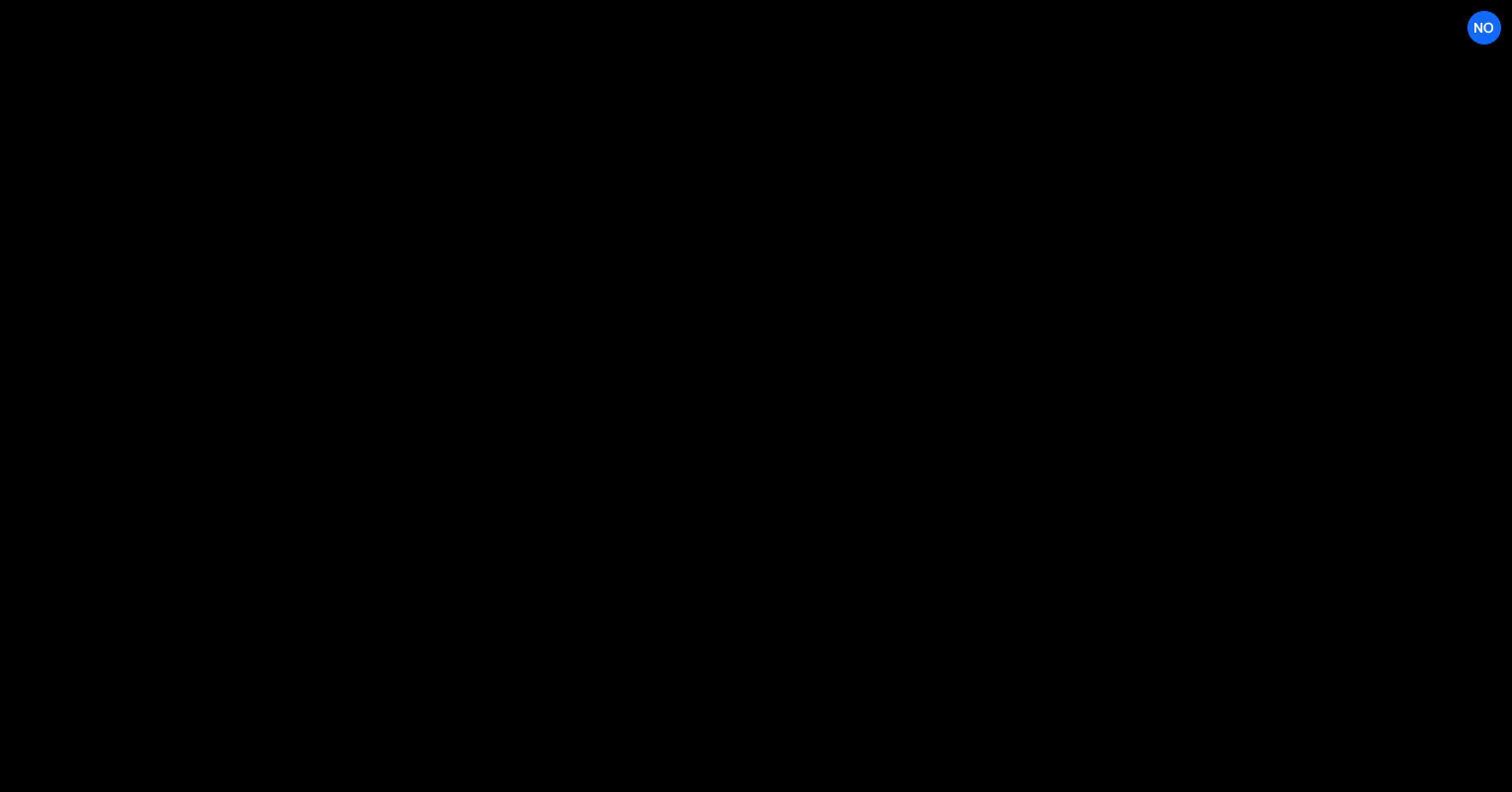 scroll, scrollTop: 0, scrollLeft: 0, axis: both 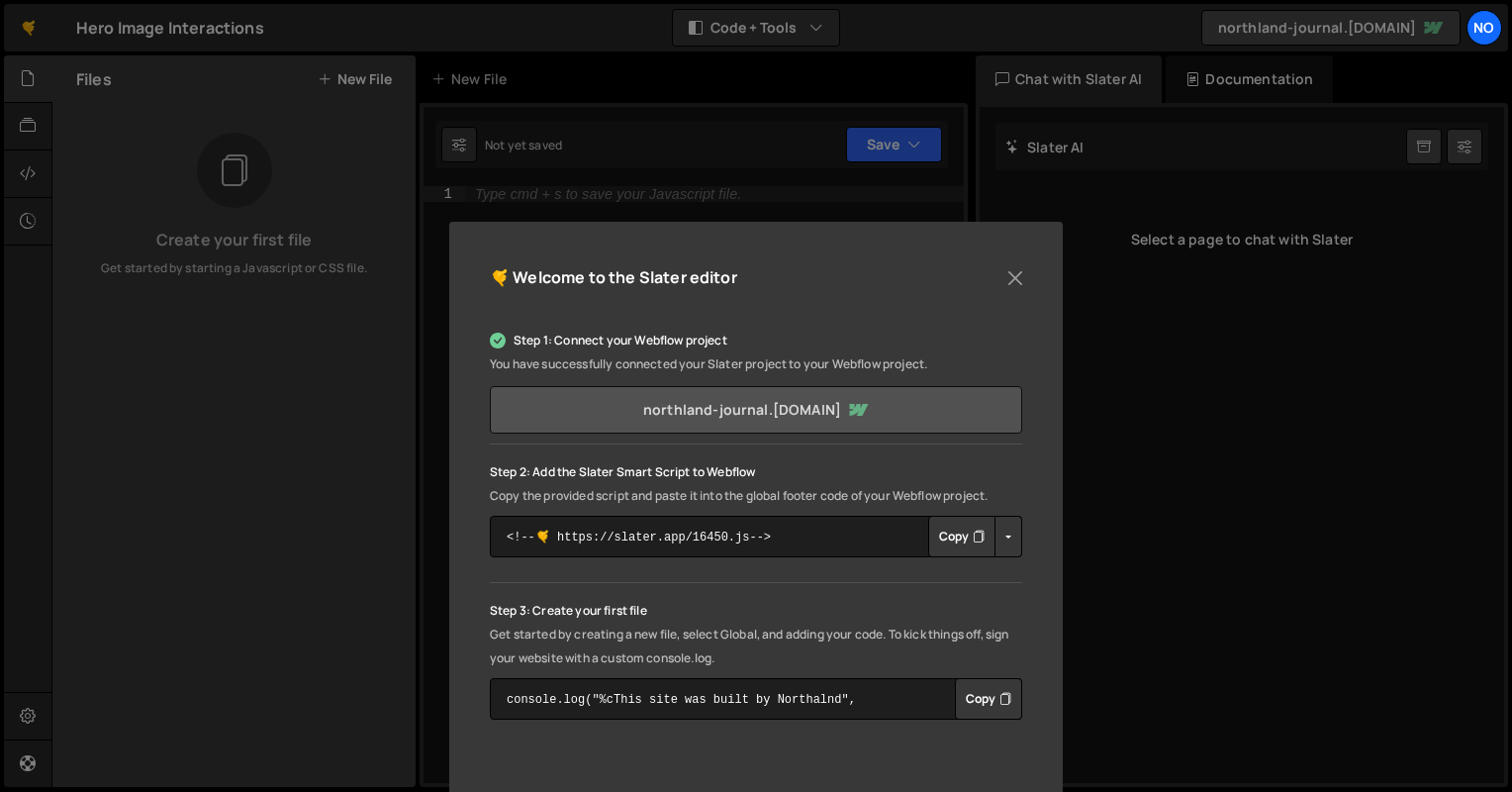 click on "northland-journal.[DOMAIN]" at bounding box center (756, 410) 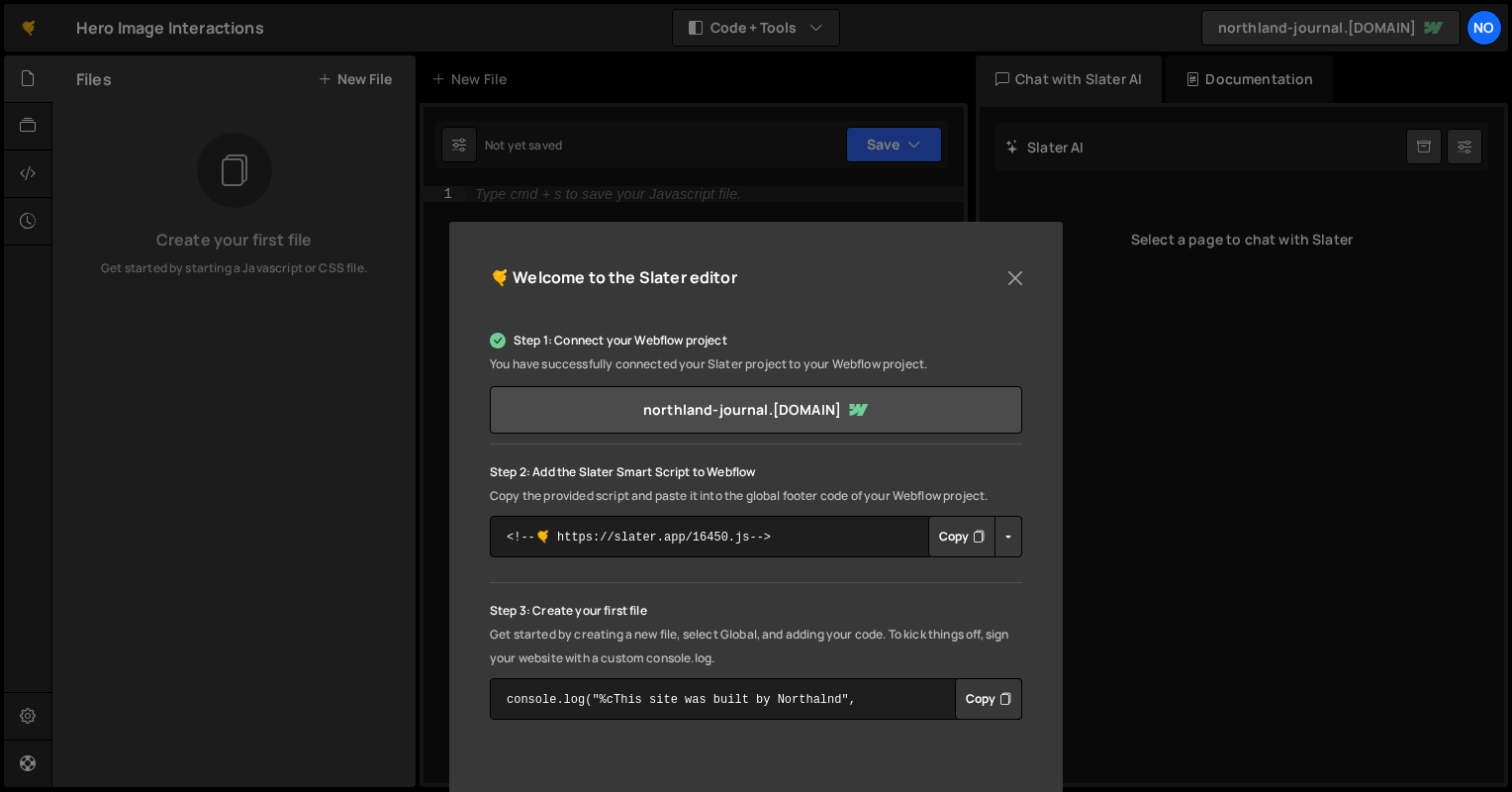 click on "Copy" at bounding box center [962, 537] 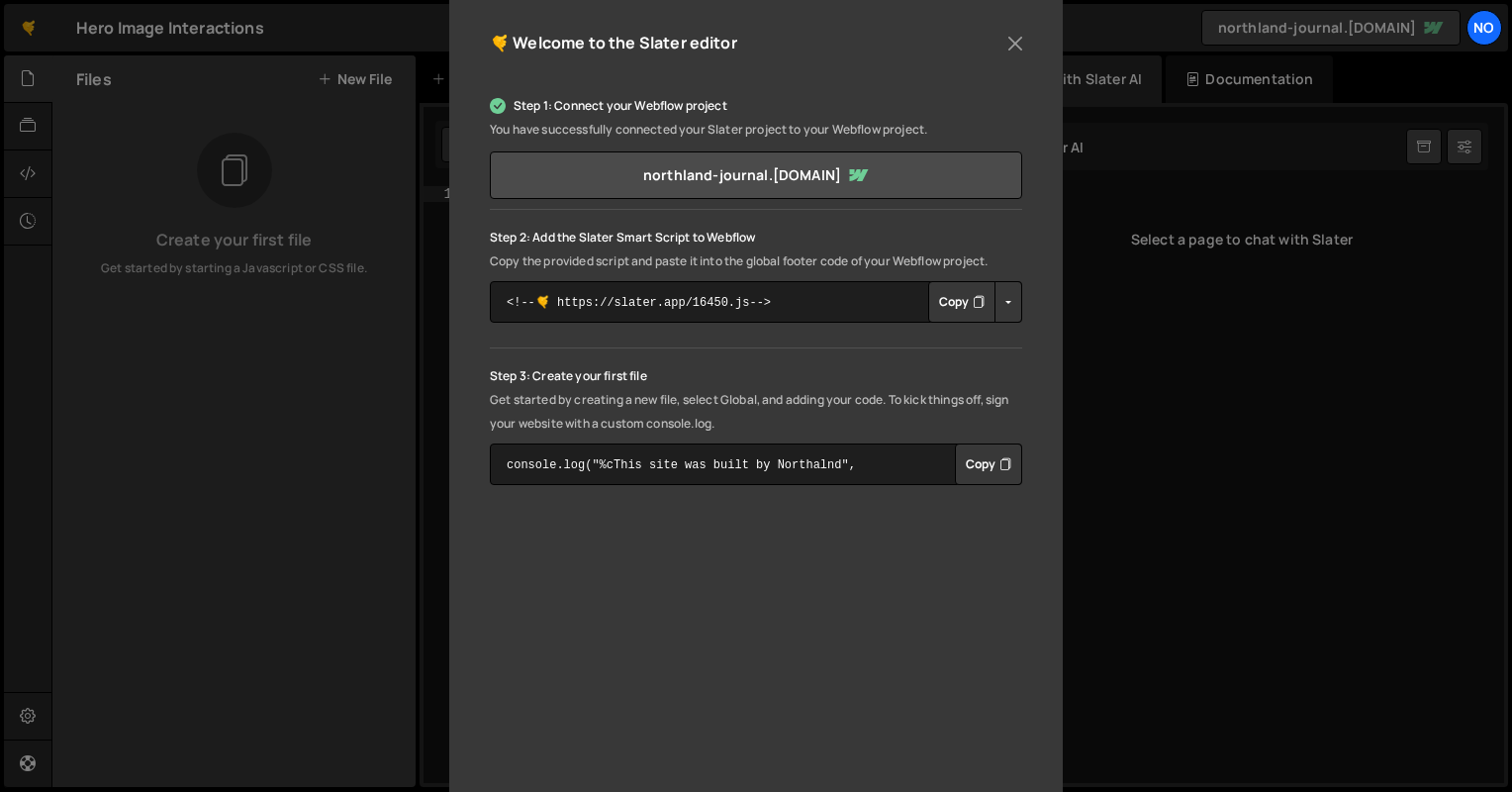 scroll, scrollTop: 297, scrollLeft: 0, axis: vertical 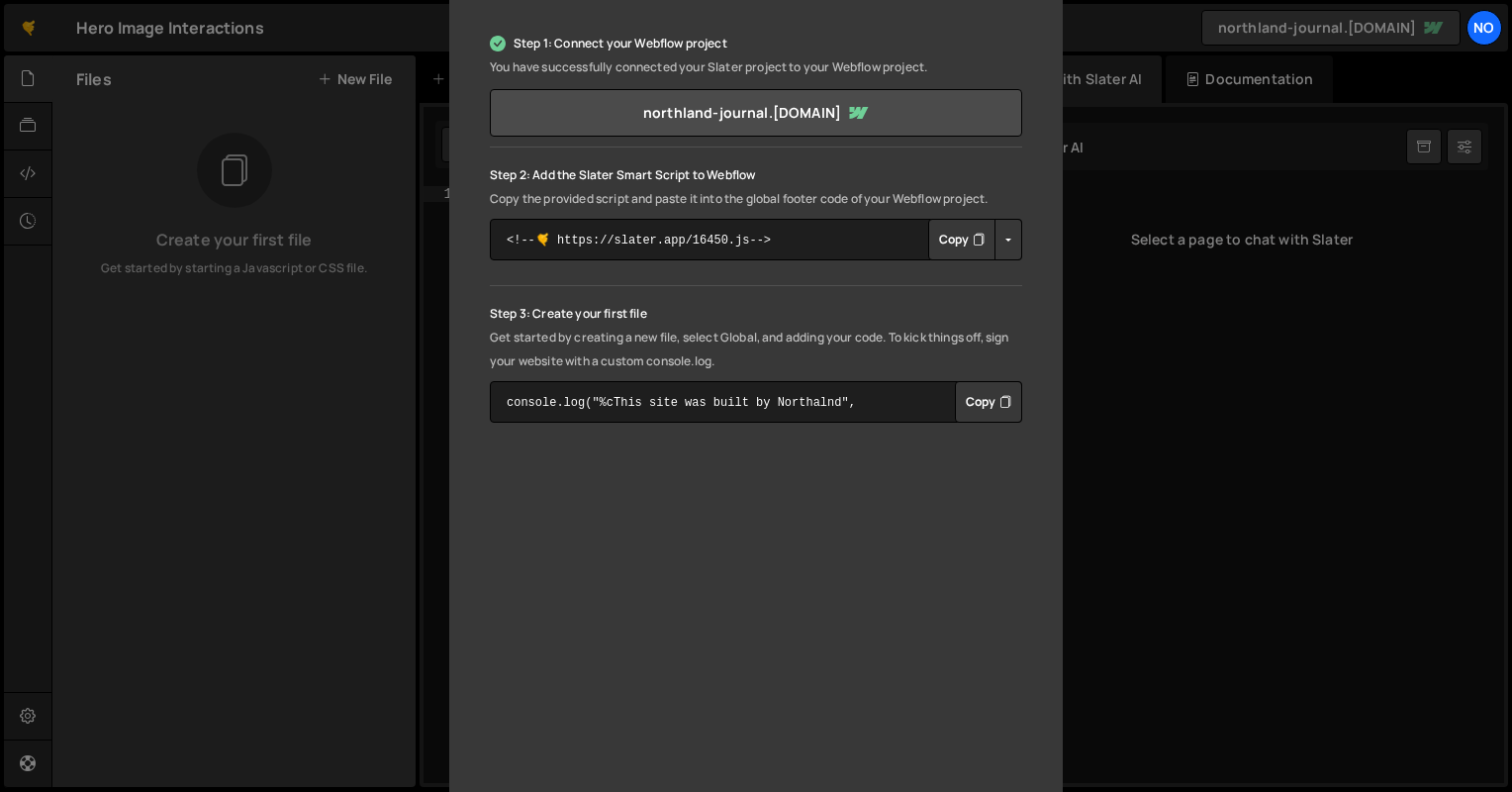 click on "🤙 Welcome to the Slater editor
Step 1: Connect your Webflow project
You have successfully connected your Slater project to your Webflow project.
[DOMAIN].webflow.io
Step 2: Add the Slater Smart Script to Webflow
Copy  Copy Staging Script" at bounding box center (756, 396) 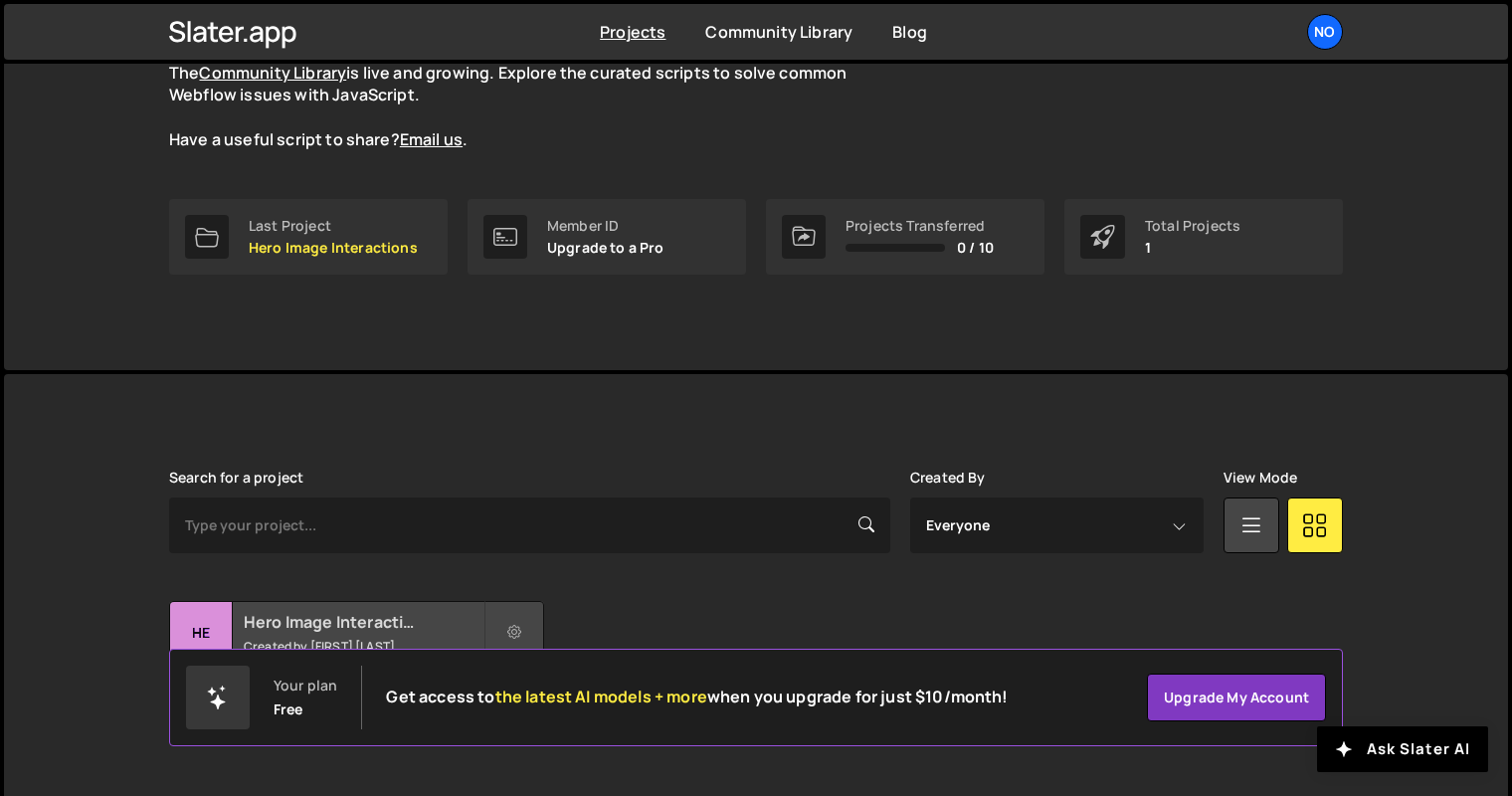 scroll, scrollTop: 227, scrollLeft: 0, axis: vertical 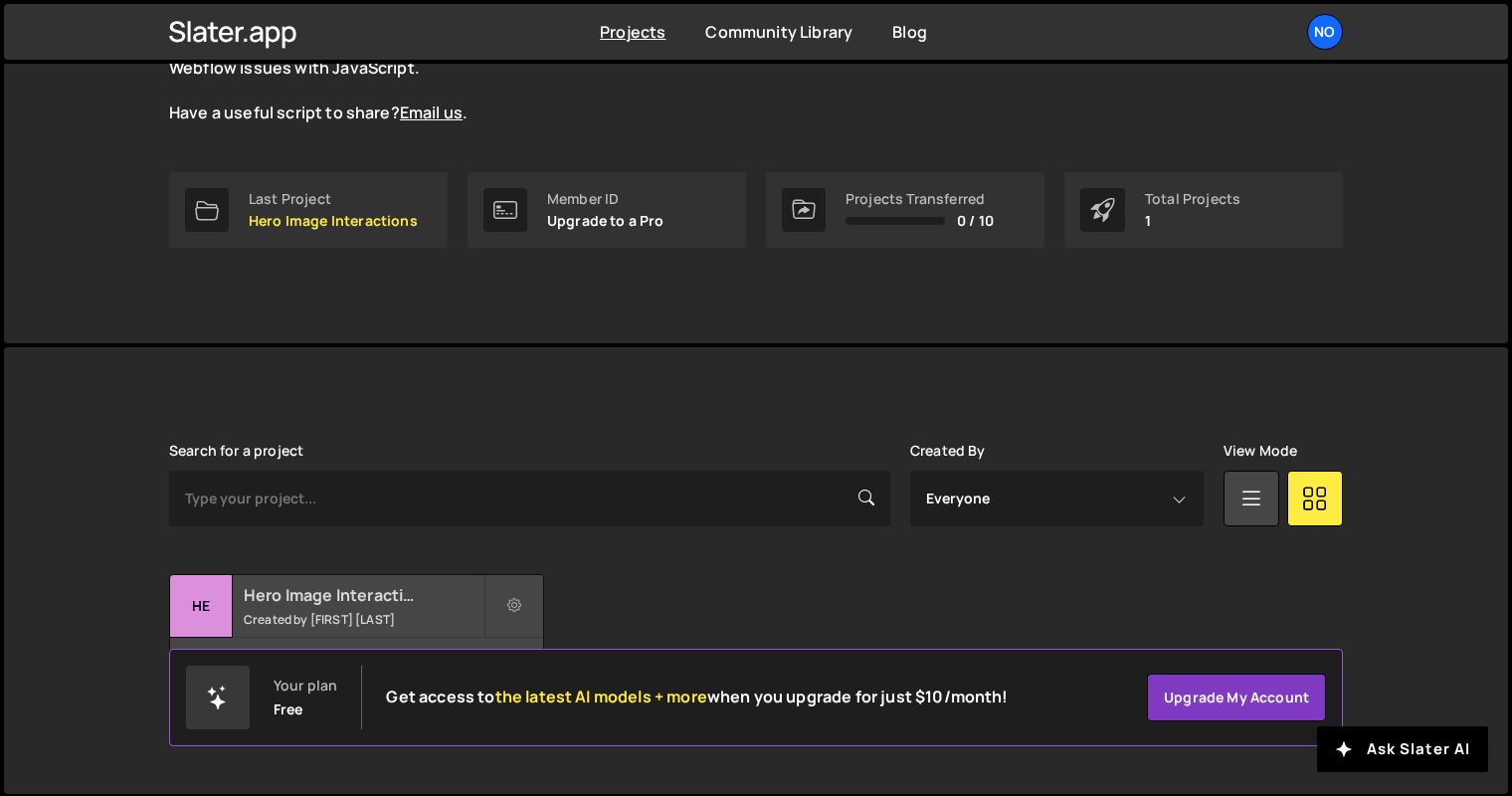 click on "Hero Image Interactions
Created by Pamela Gill" at bounding box center [356, 606] 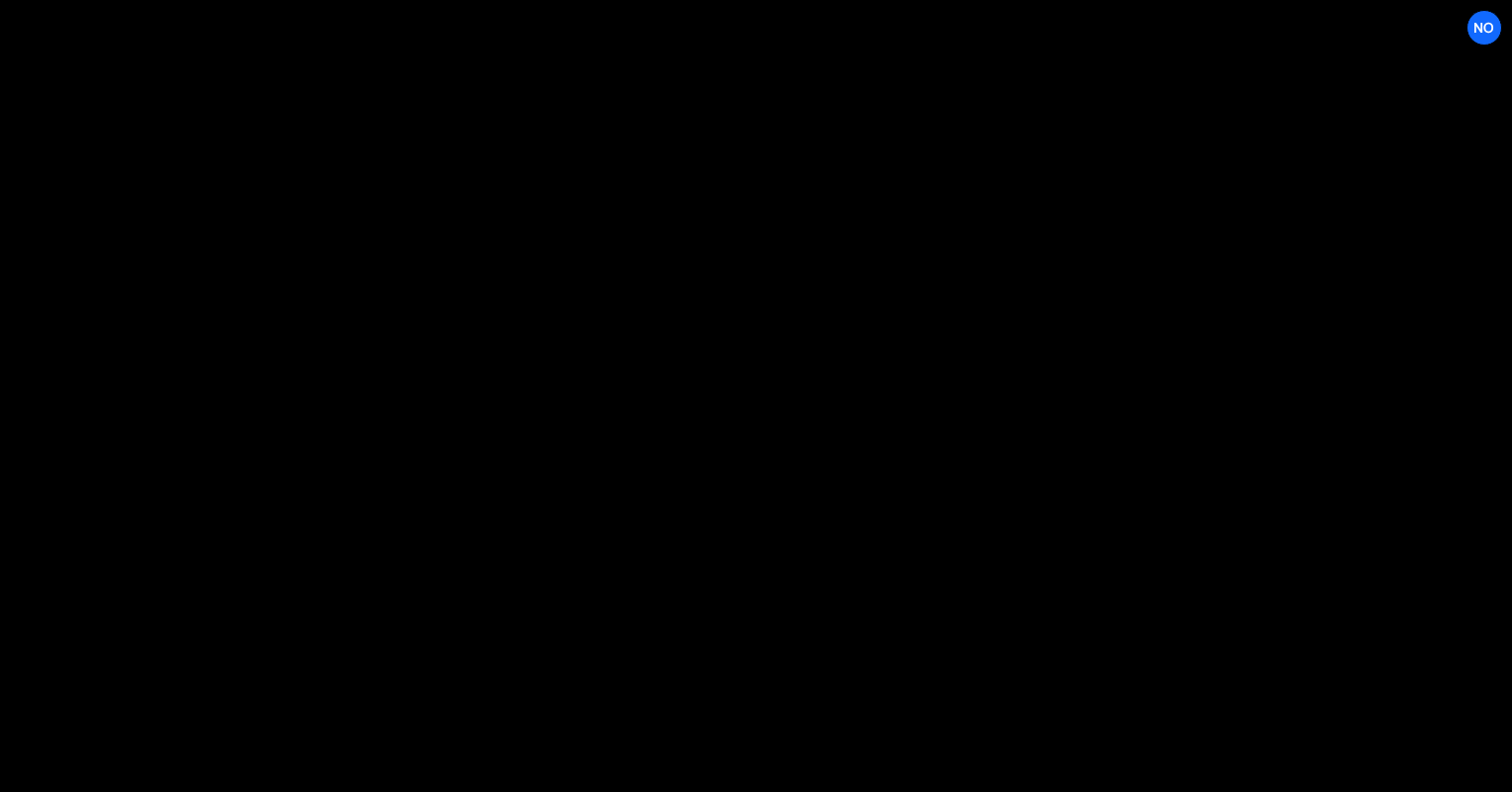 scroll, scrollTop: 0, scrollLeft: 0, axis: both 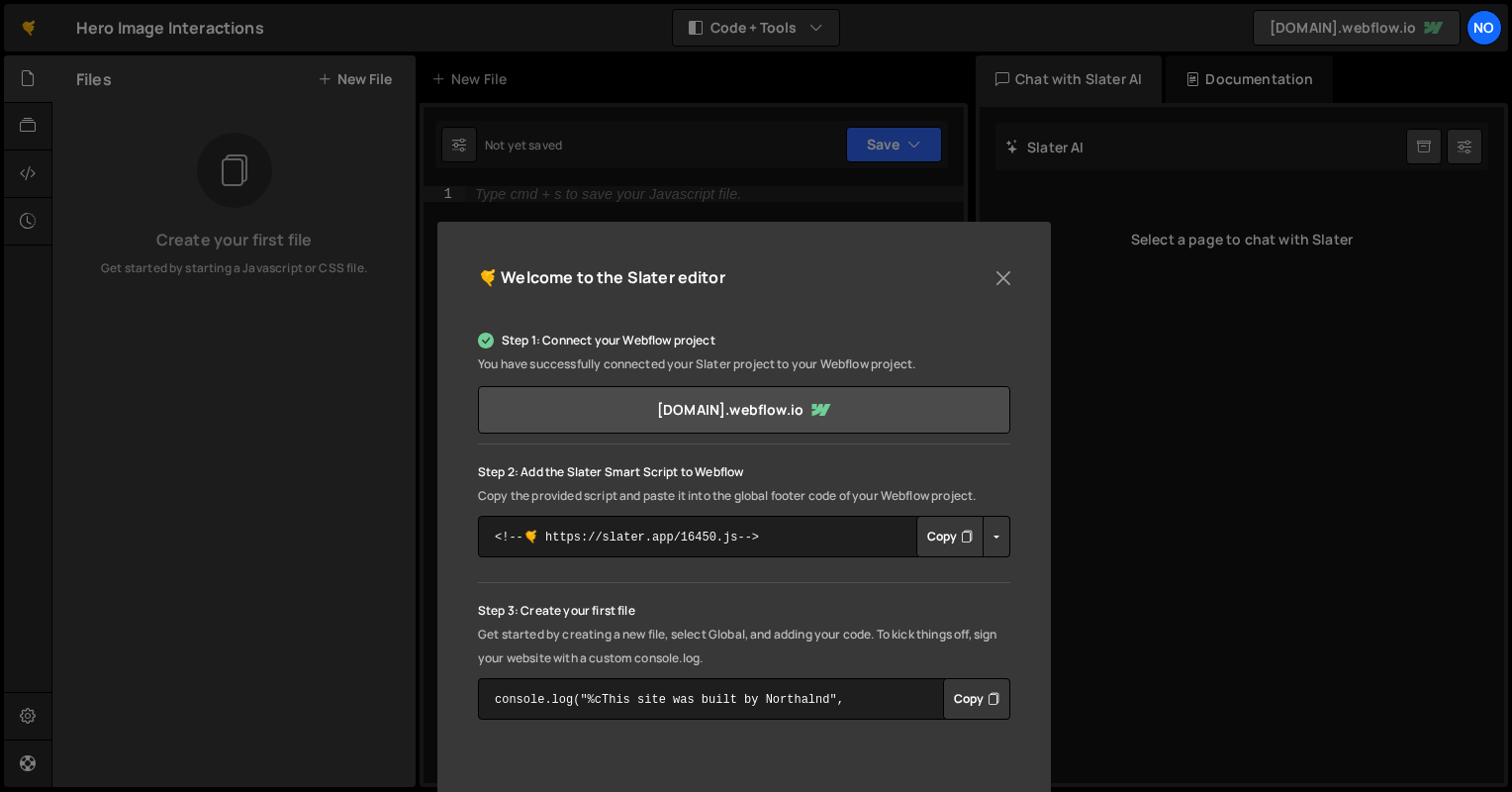 click on "Copy" at bounding box center (950, 537) 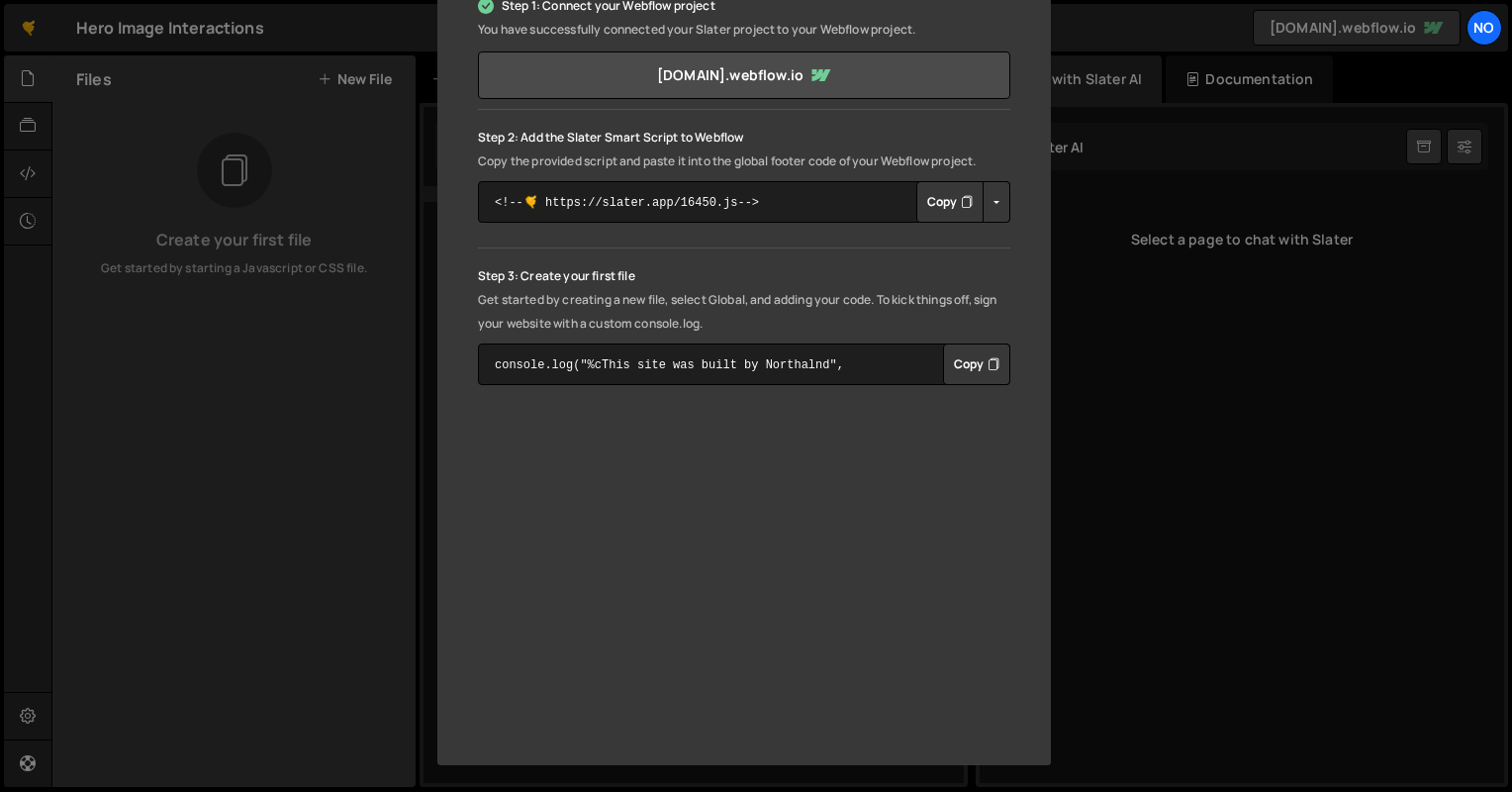 scroll, scrollTop: 0, scrollLeft: 0, axis: both 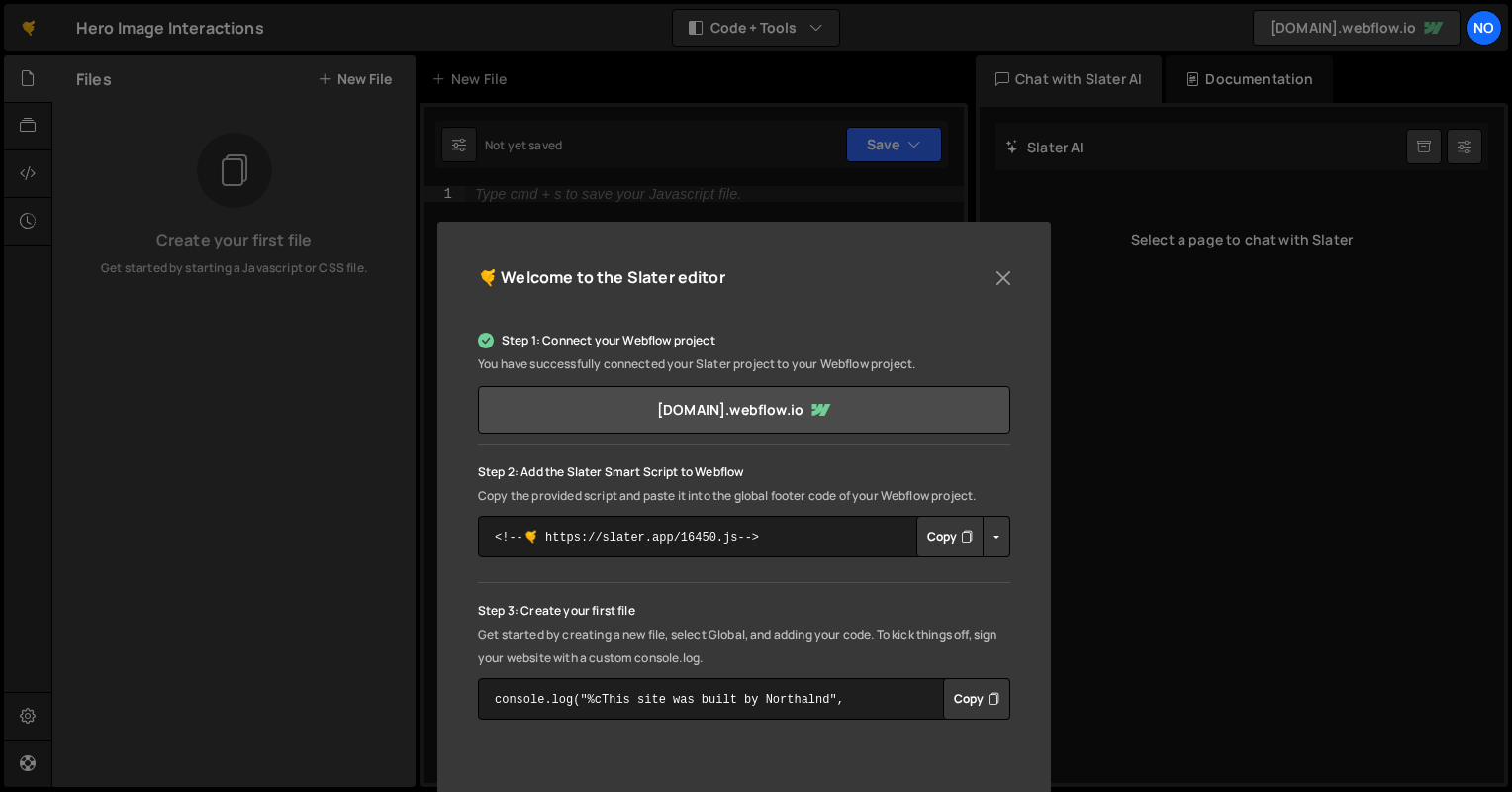 click on "🤙 Welcome to the Slater editor
Step 1: Connect your Webflow project
You have successfully connected your Slater project to your Webflow project.
[DOMAIN].webflow.io
Step 2: Add the Slater Smart Script to Webflow
Copy  Copy Staging Script" at bounding box center (756, 396) 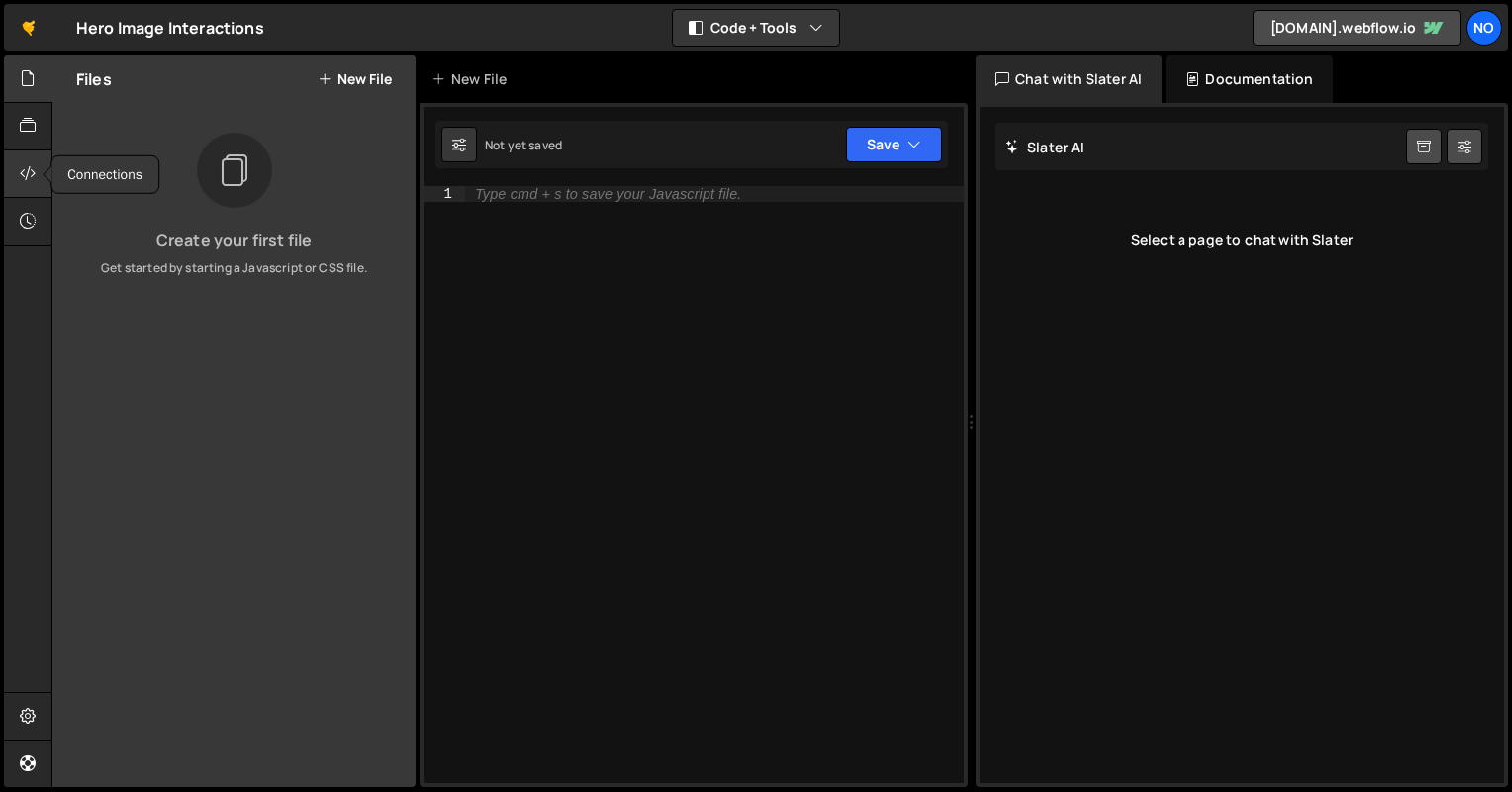 click at bounding box center [28, 173] 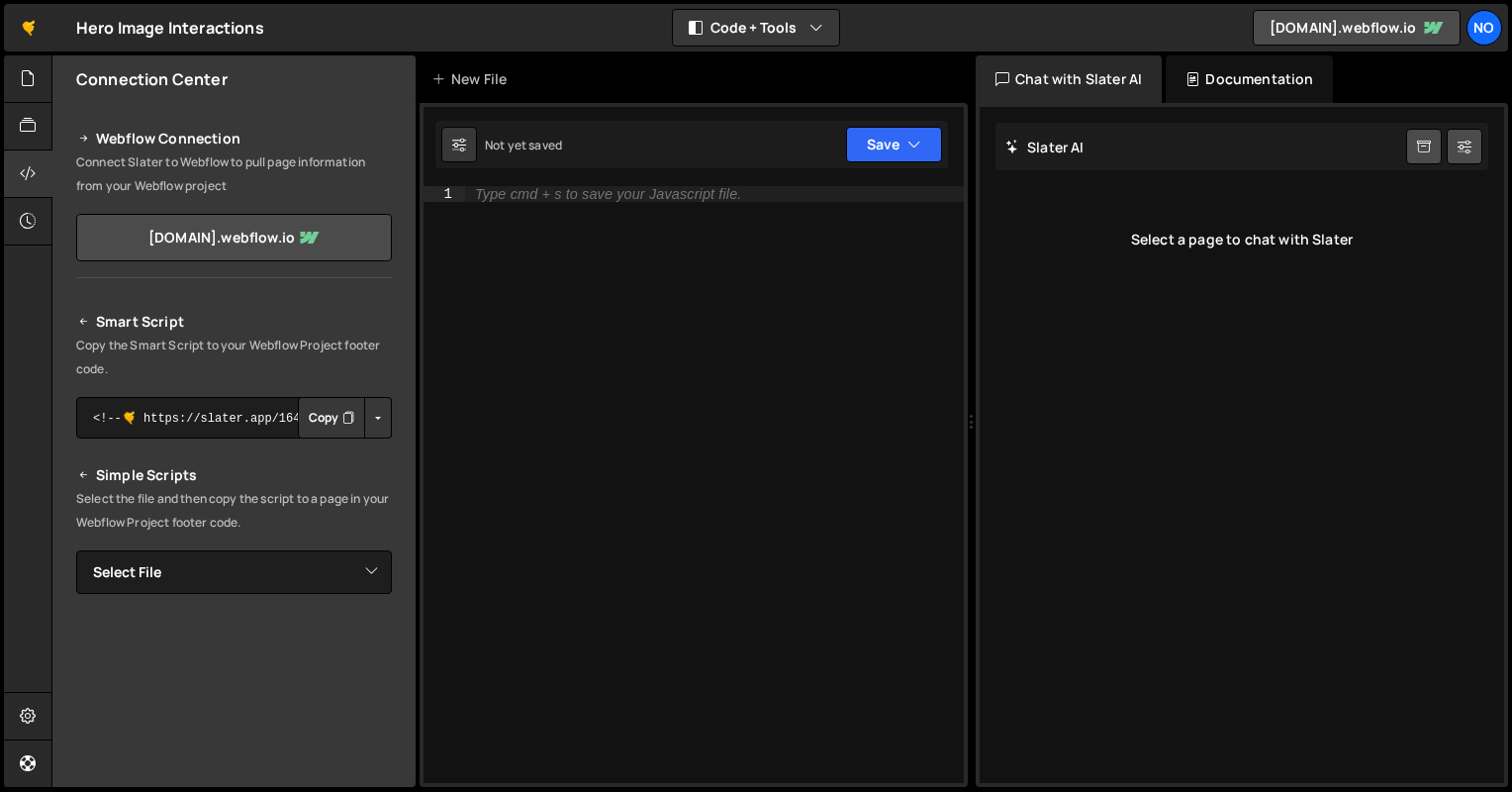 click on "Copy" at bounding box center [331, 418] 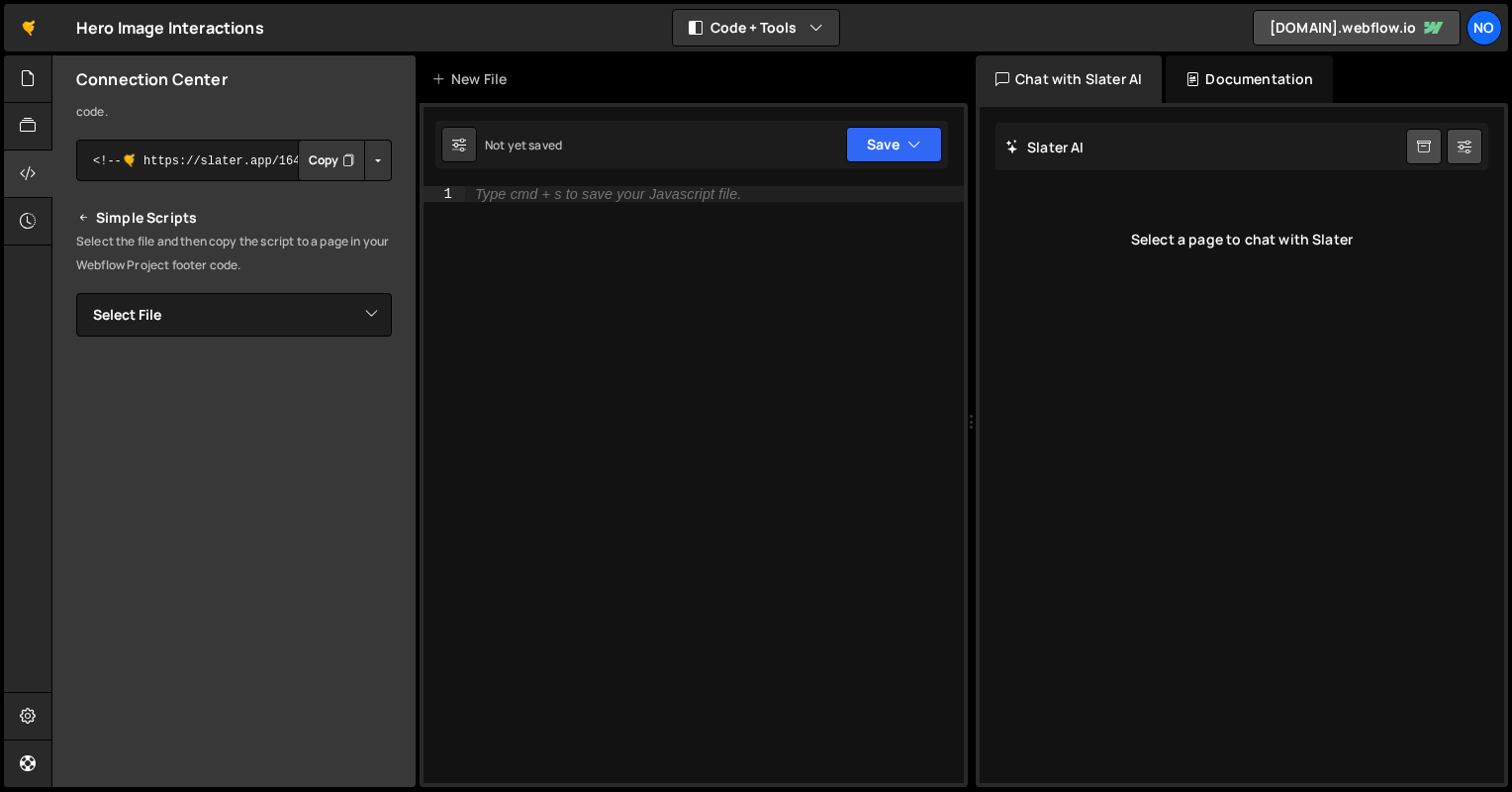 scroll, scrollTop: 0, scrollLeft: 0, axis: both 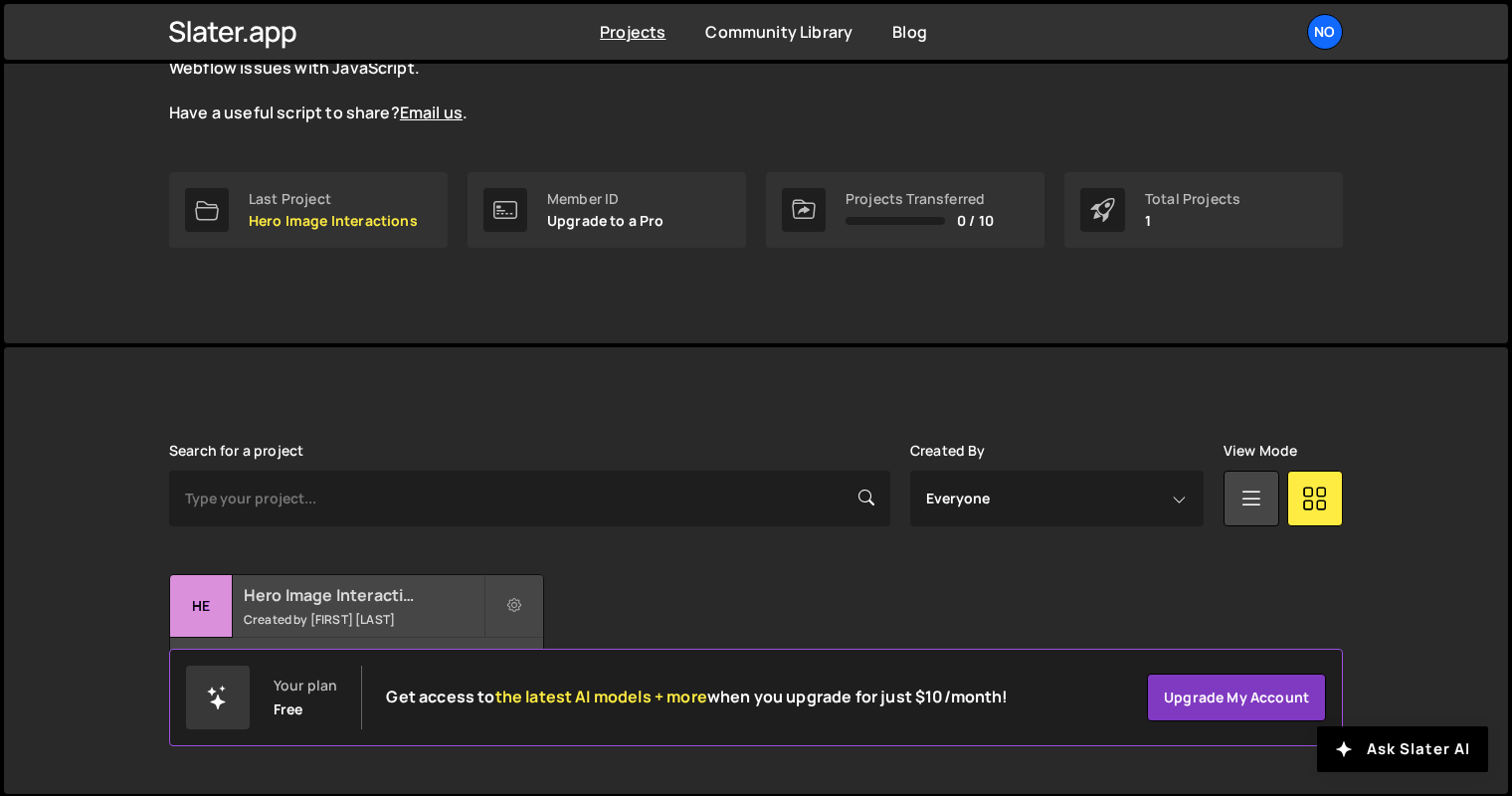 click on "Hero Image Interactions
Created by Pamela Gill" at bounding box center (356, 606) 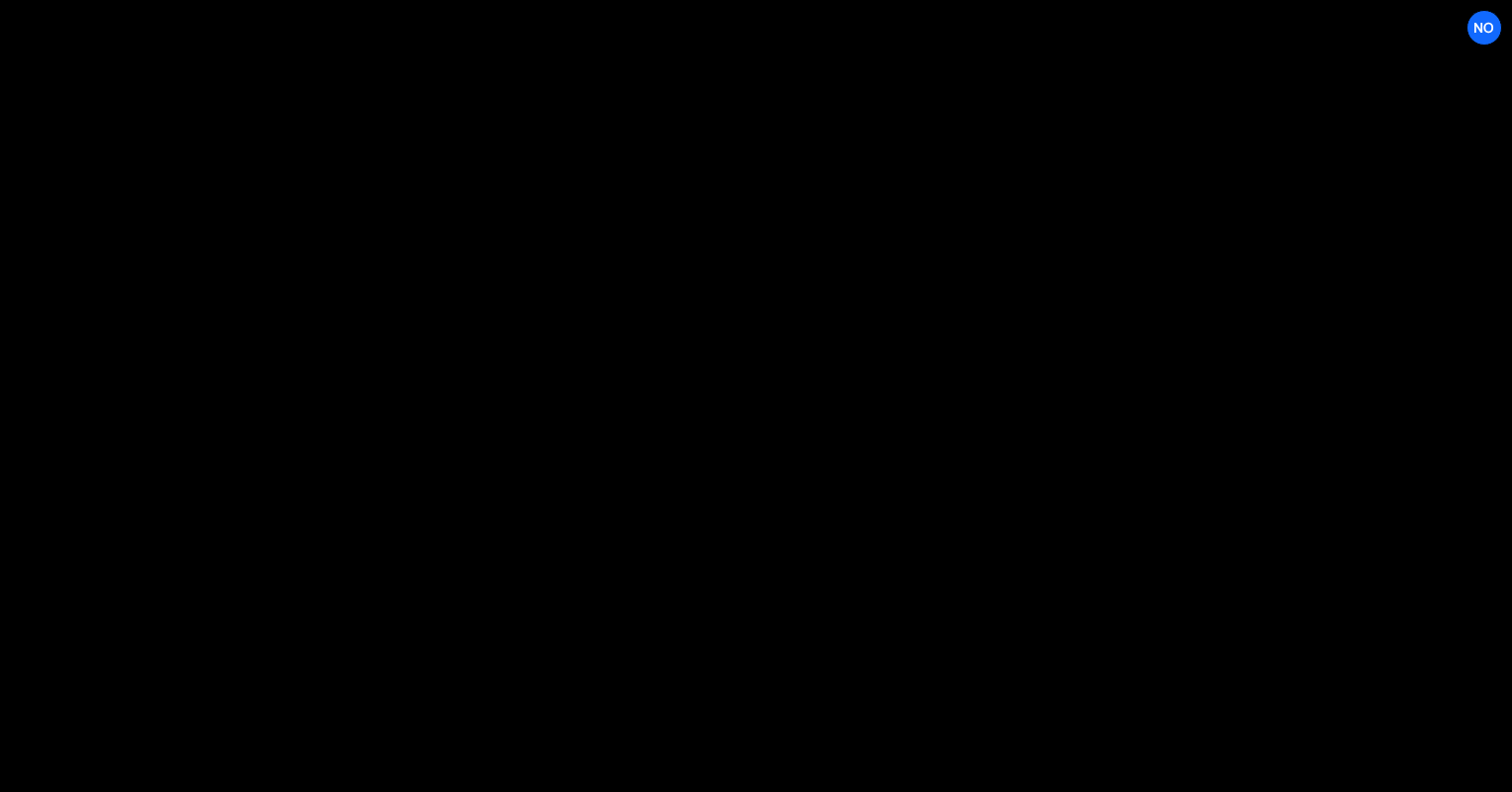 scroll, scrollTop: 0, scrollLeft: 0, axis: both 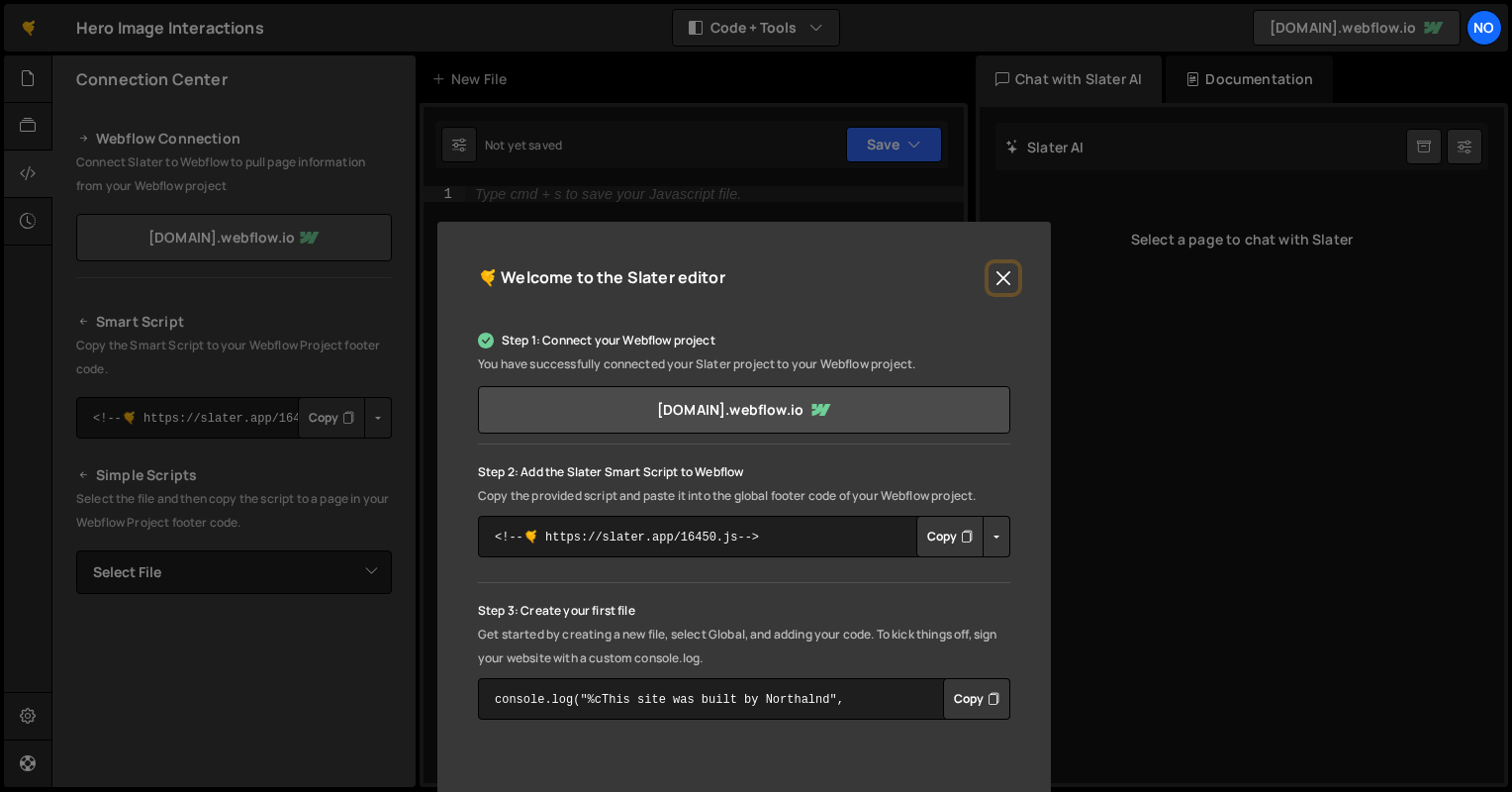 click at bounding box center [1003, 278] 